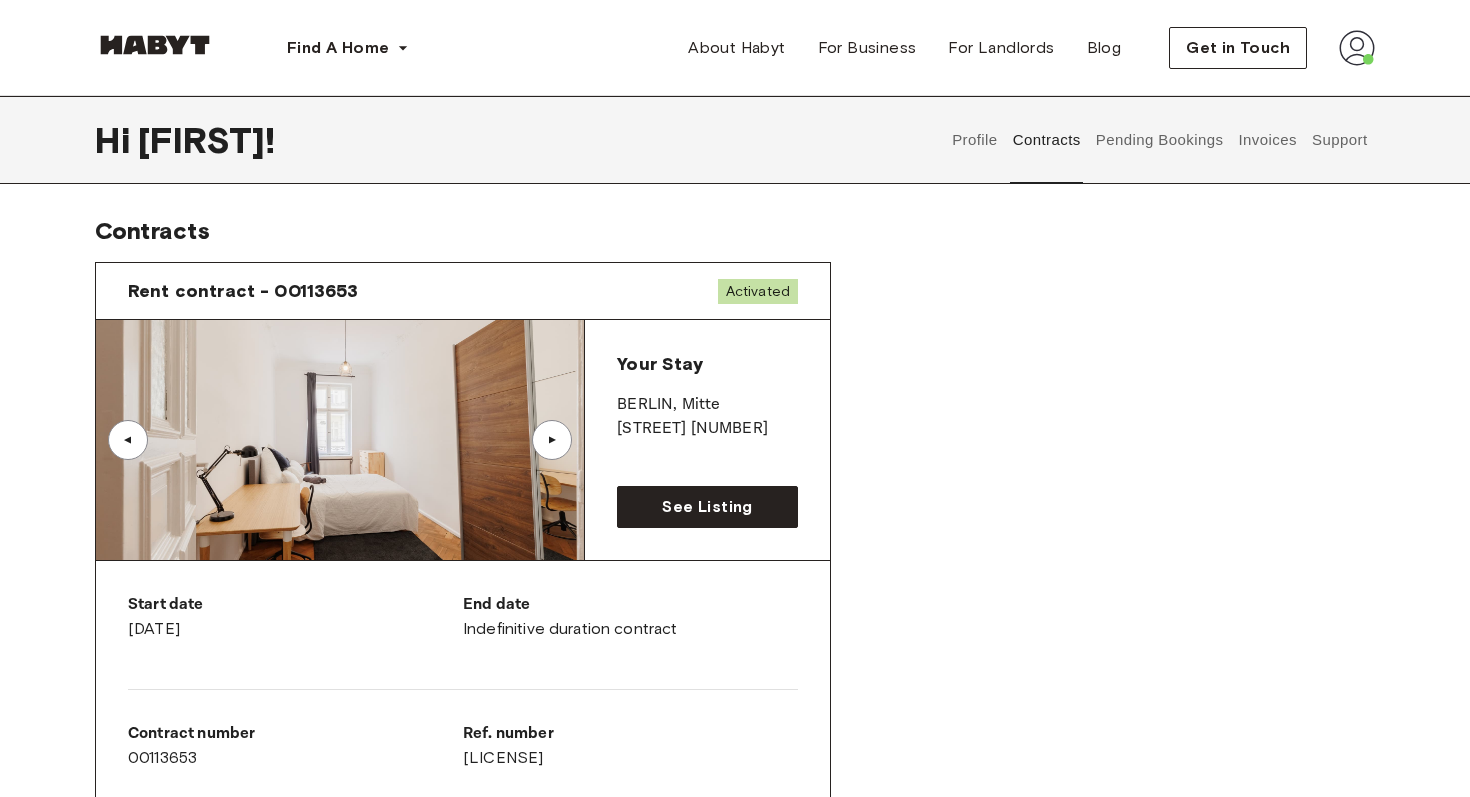 scroll, scrollTop: 291, scrollLeft: 0, axis: vertical 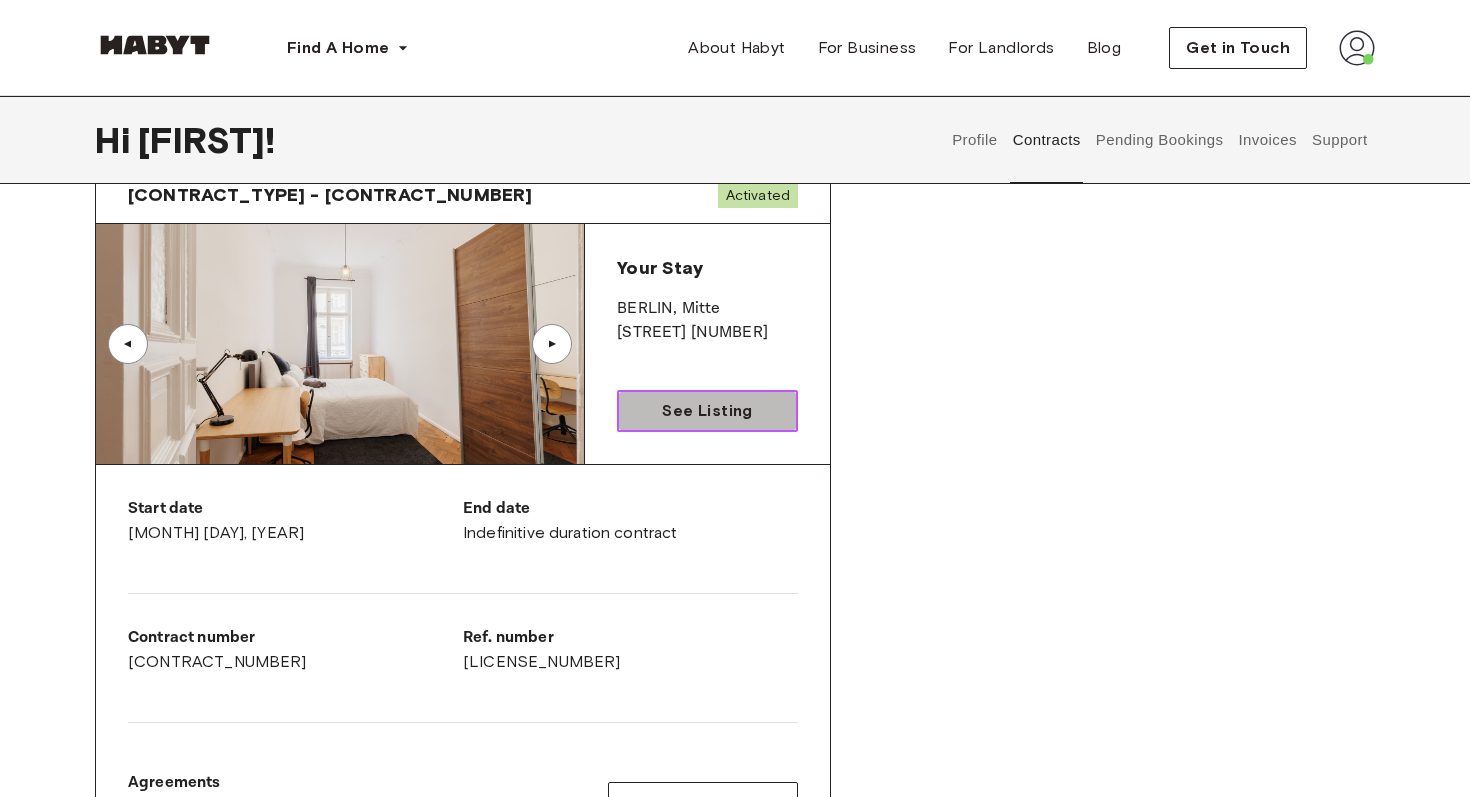 click on "See Listing" at bounding box center (707, 411) 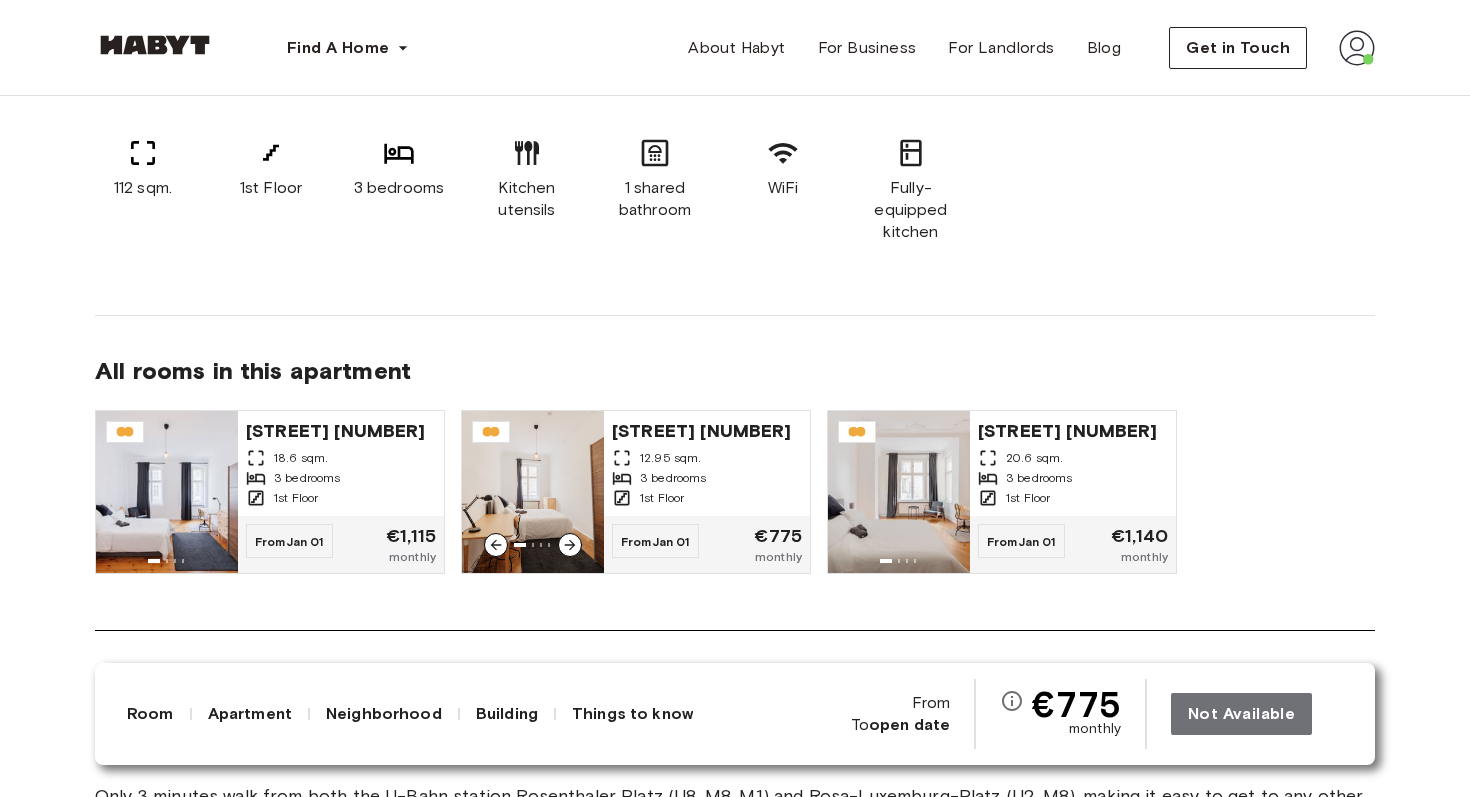 scroll, scrollTop: 1638, scrollLeft: 0, axis: vertical 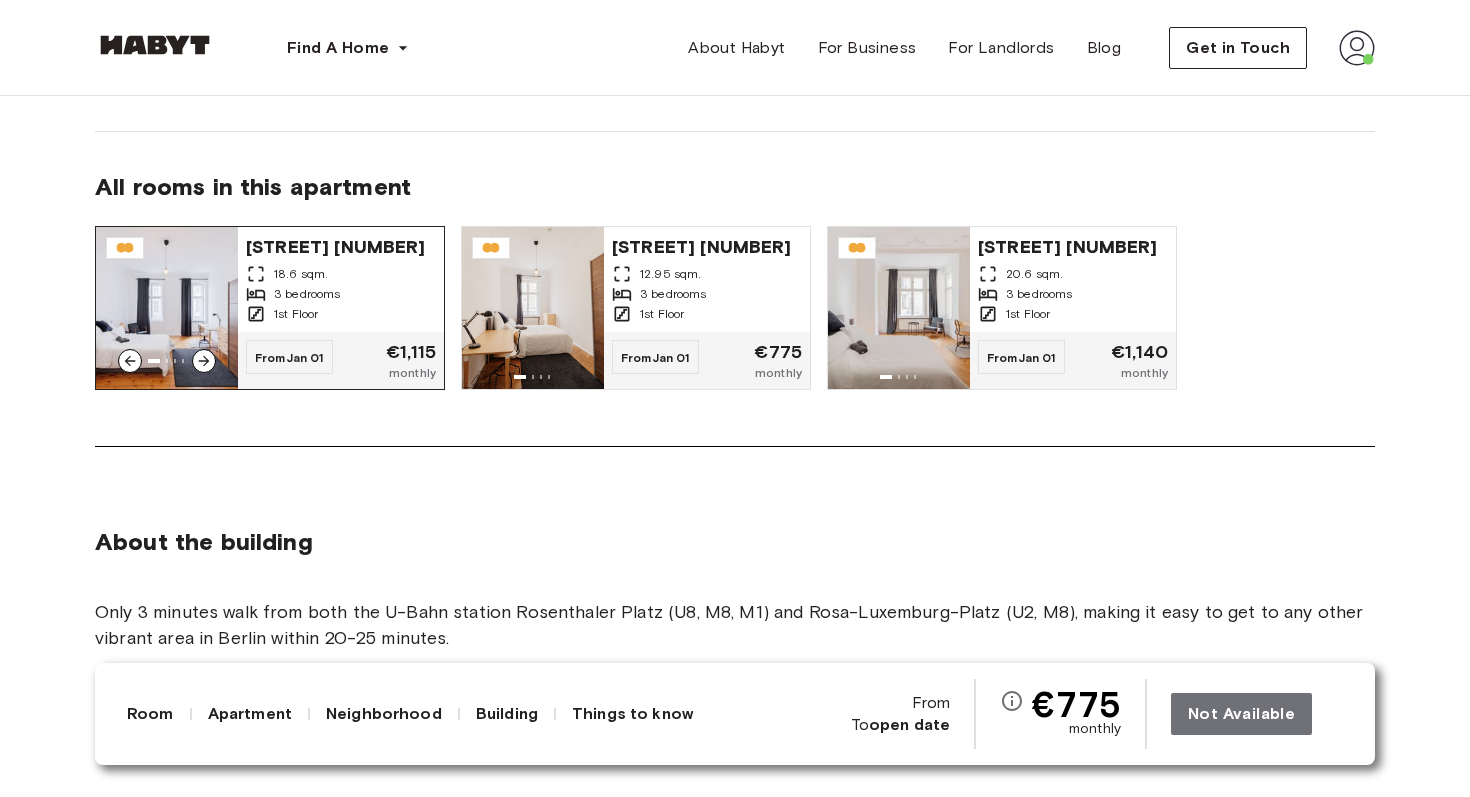 click on "18.6 sqm." at bounding box center [341, 274] 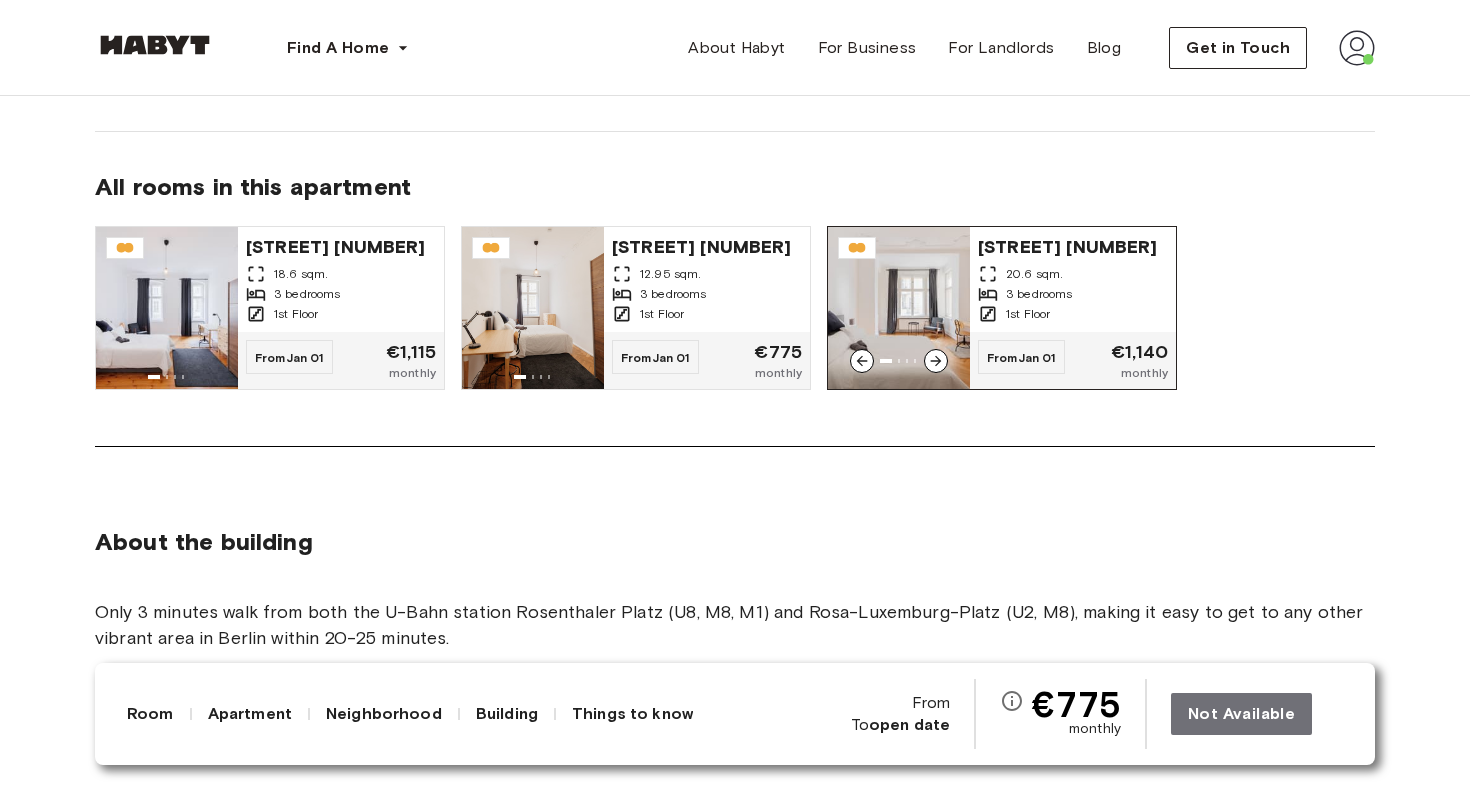 click on "20.6 sqm." at bounding box center (1034, 274) 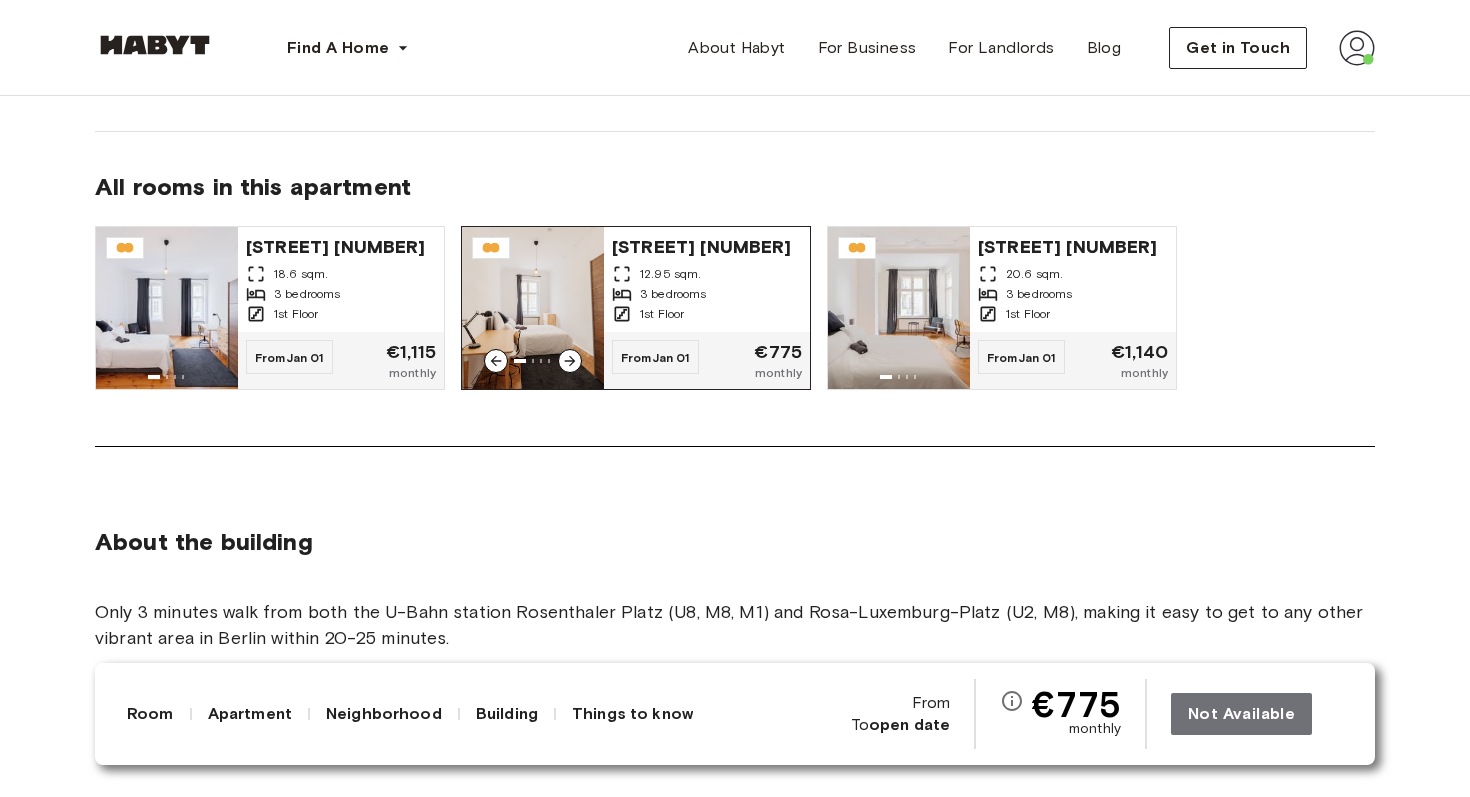 click on "3 bedrooms" at bounding box center (673, 294) 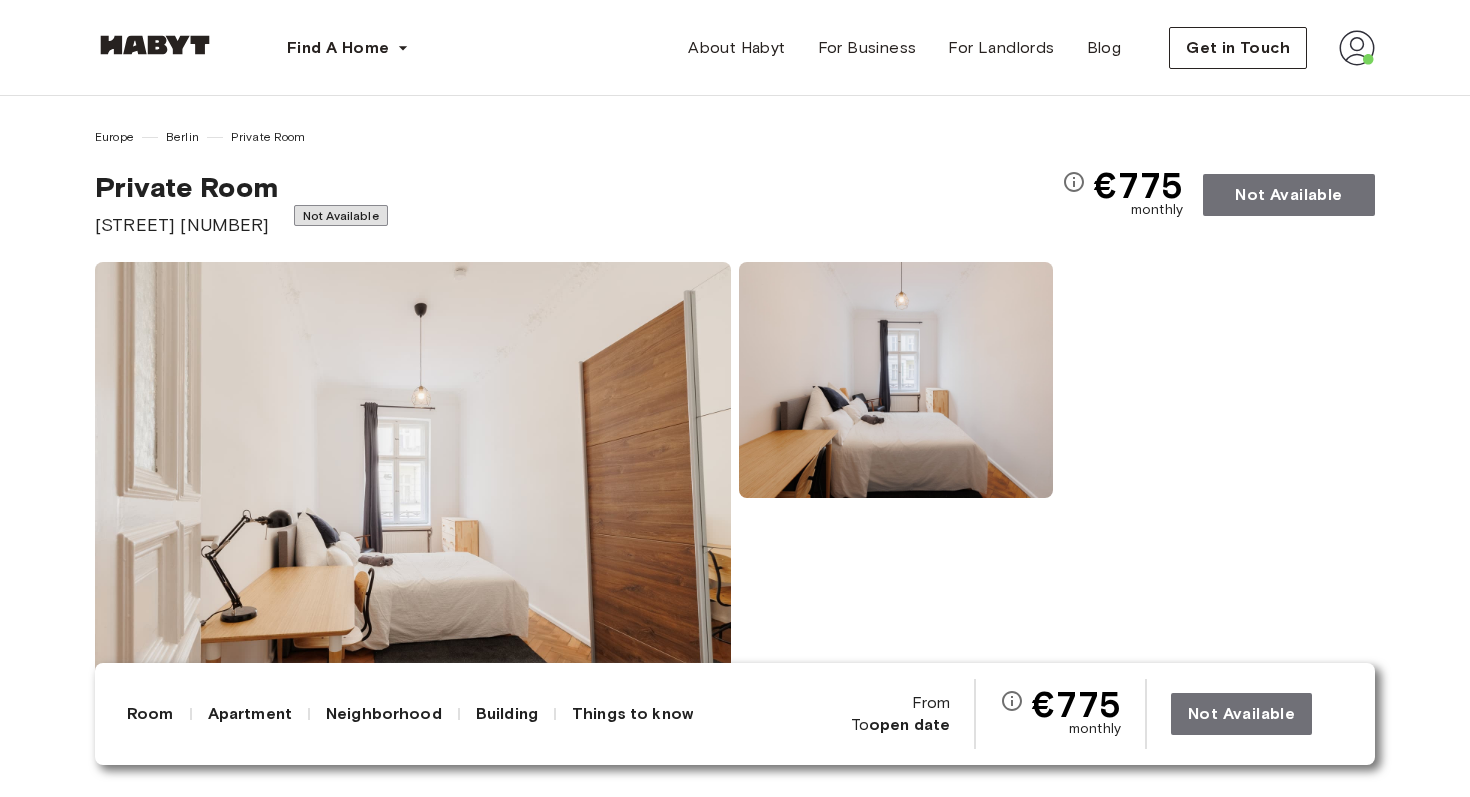 scroll, scrollTop: 19, scrollLeft: 0, axis: vertical 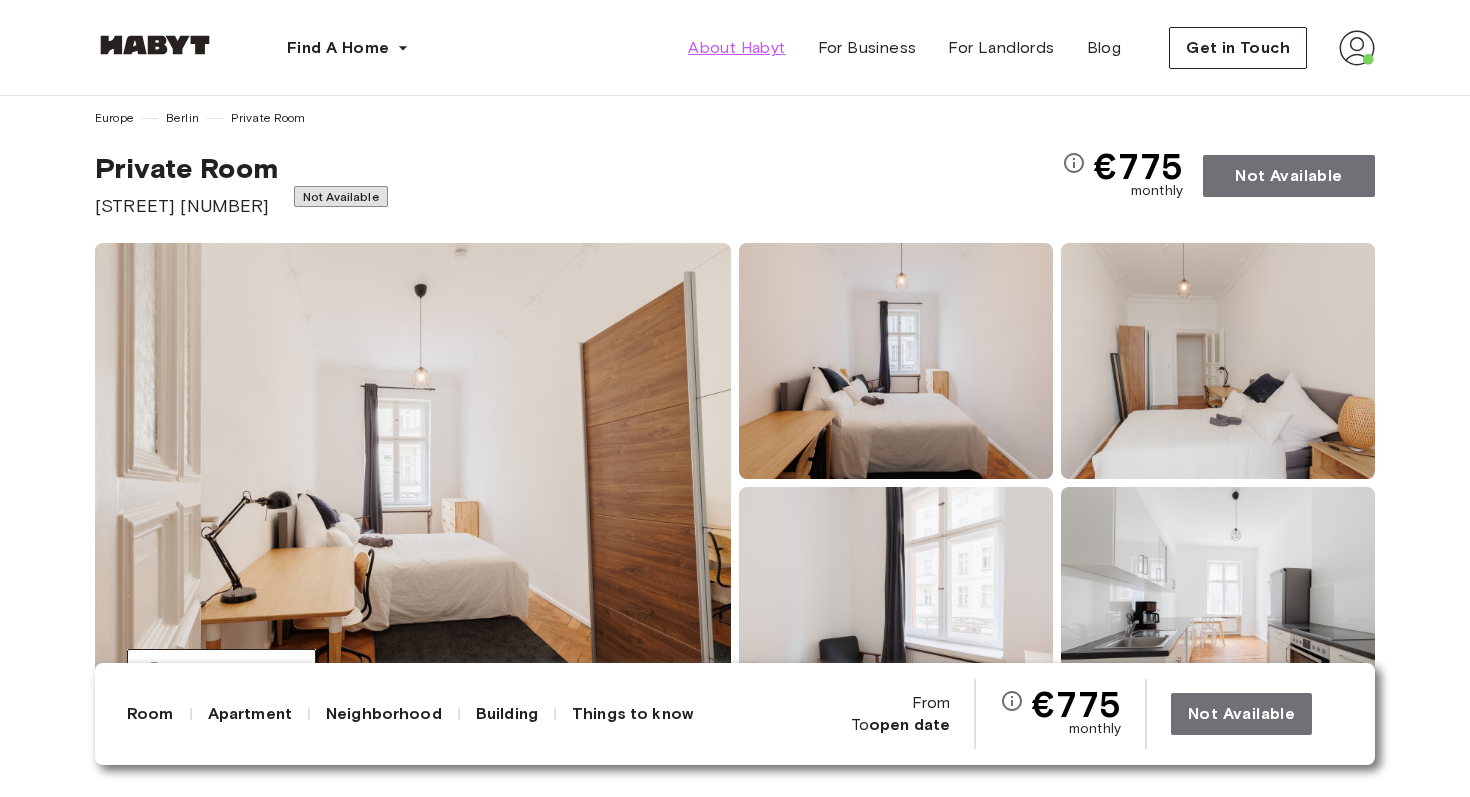 click on "About Habyt" at bounding box center [736, 48] 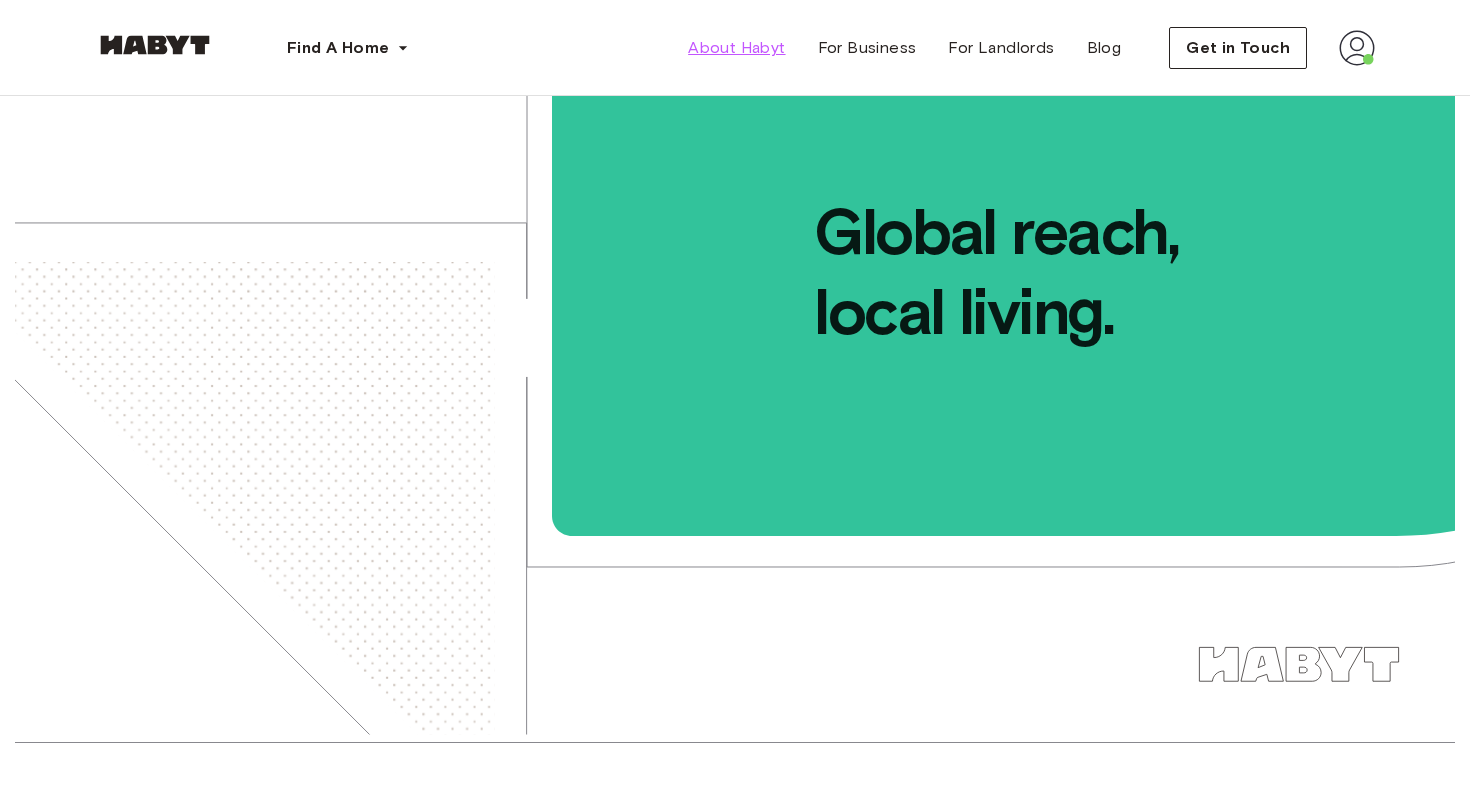 scroll, scrollTop: 0, scrollLeft: 0, axis: both 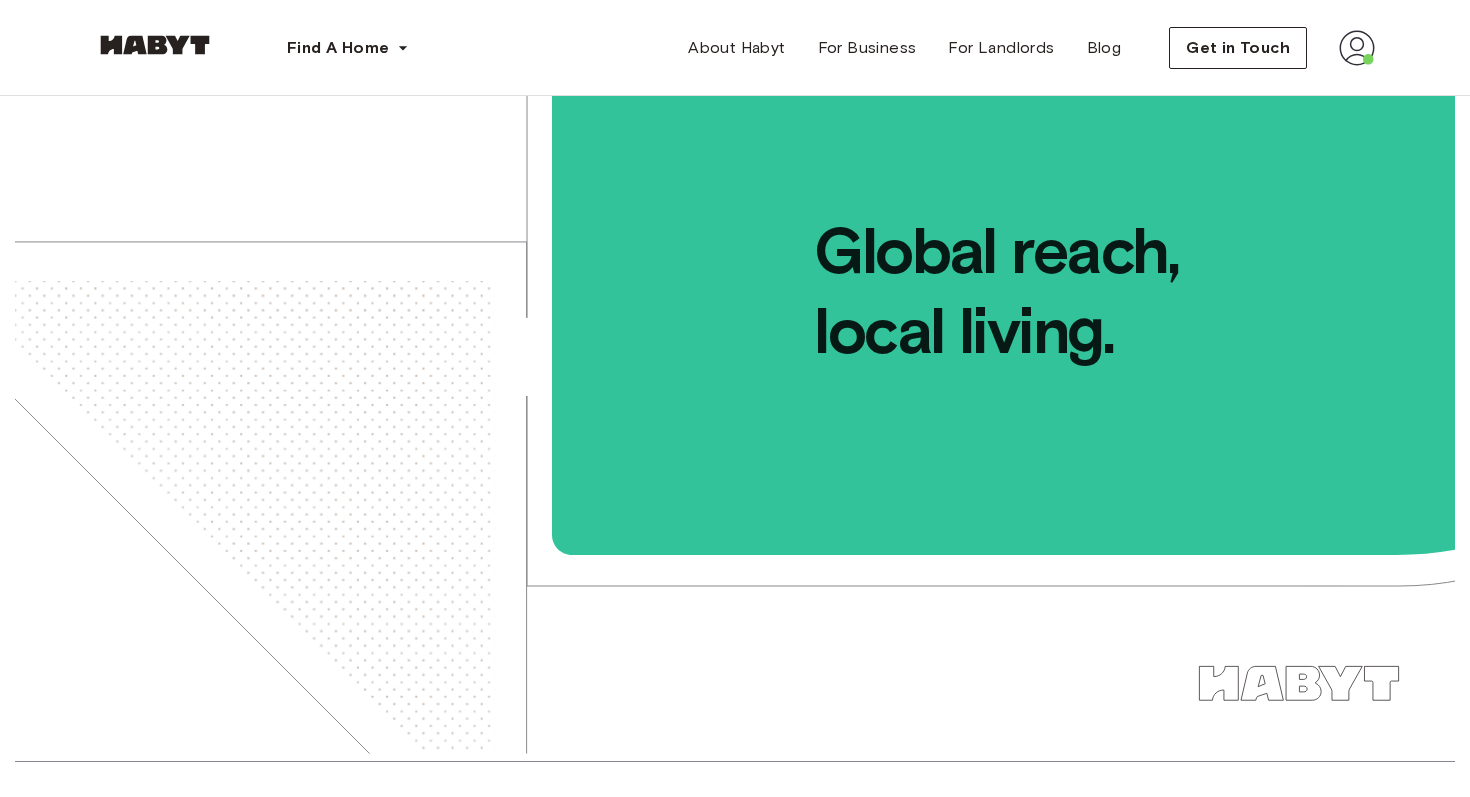 click at bounding box center [1357, 48] 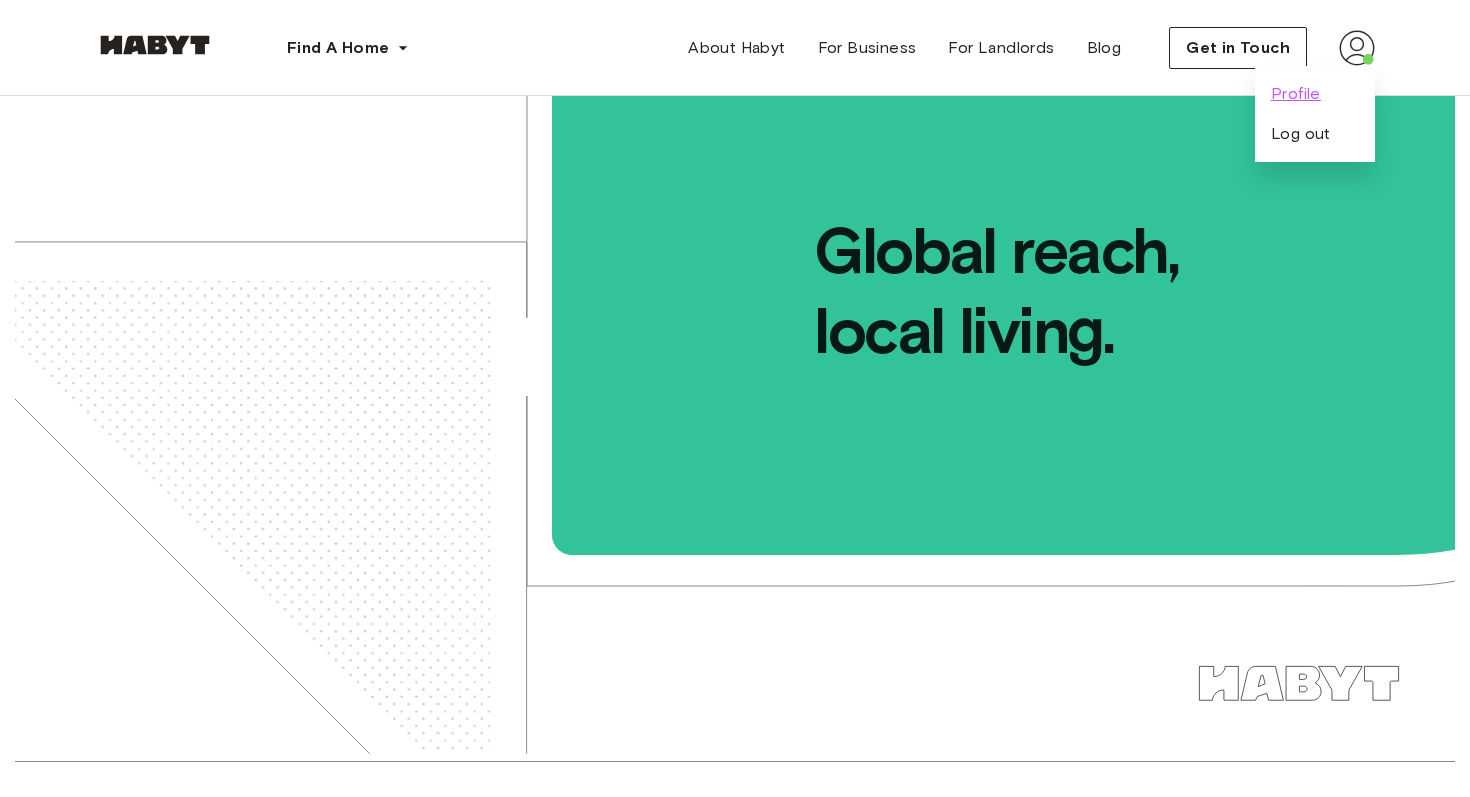 click on "Profile" at bounding box center (1296, 94) 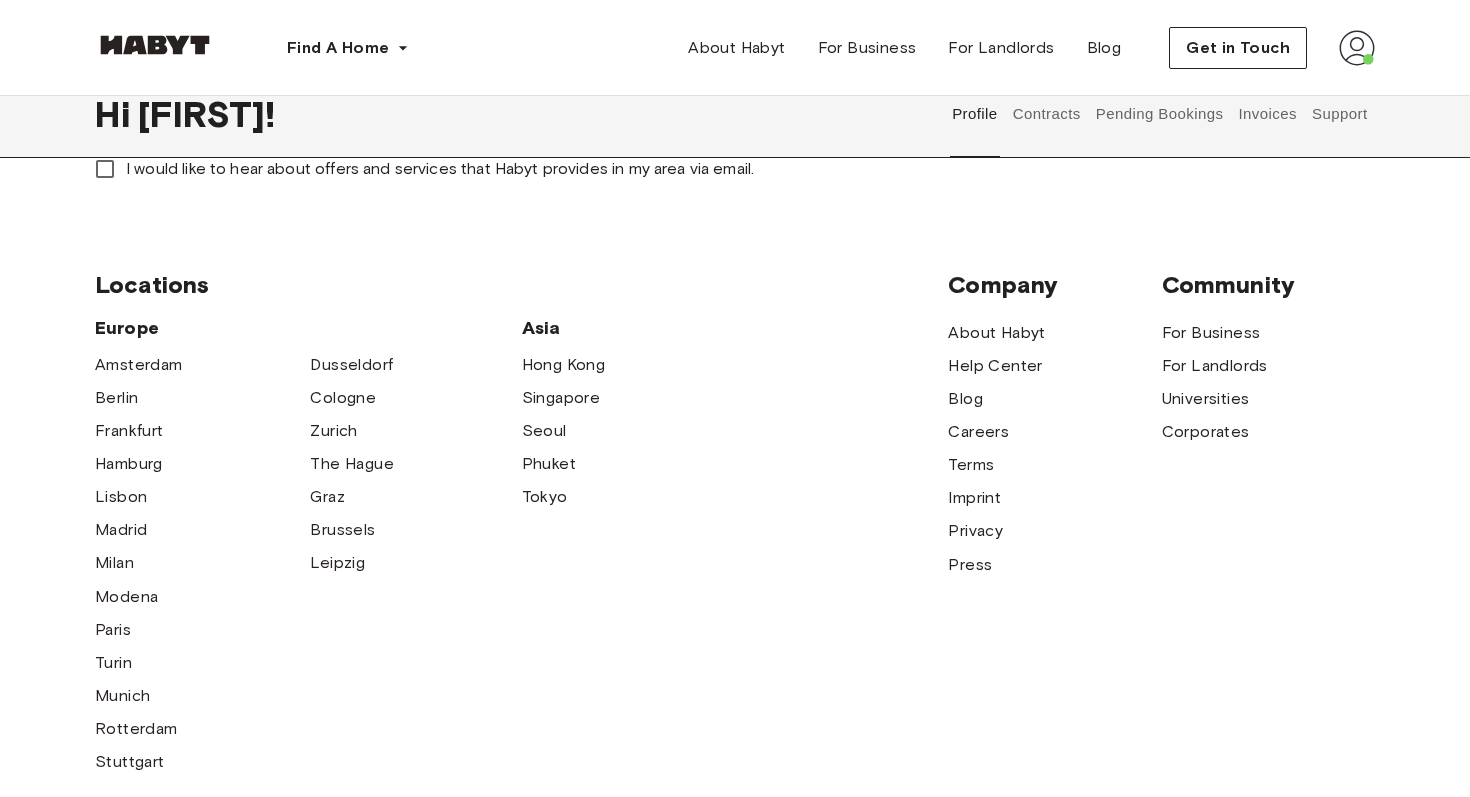 click on "Pending Bookings" at bounding box center [1159, 114] 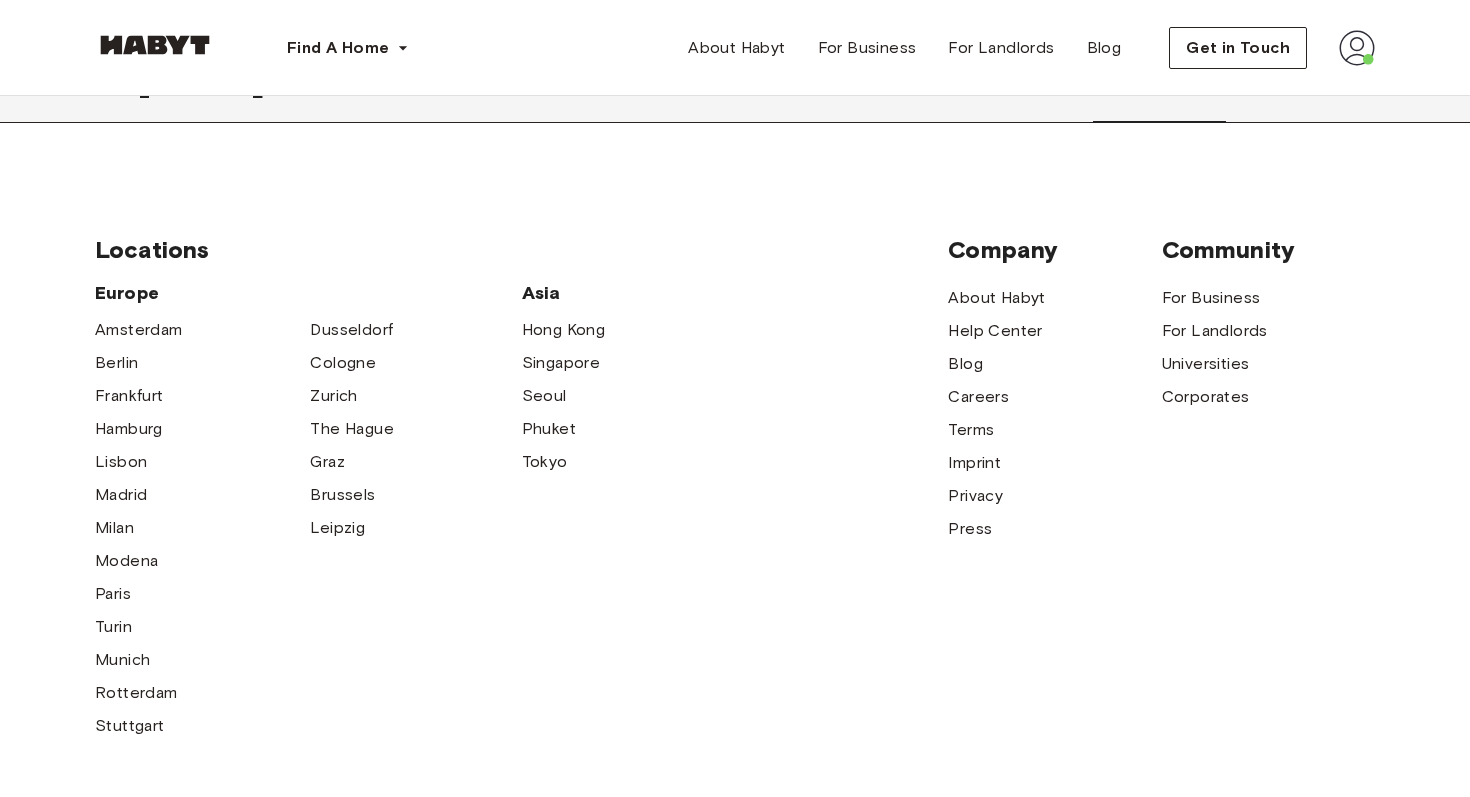 scroll, scrollTop: 0, scrollLeft: 0, axis: both 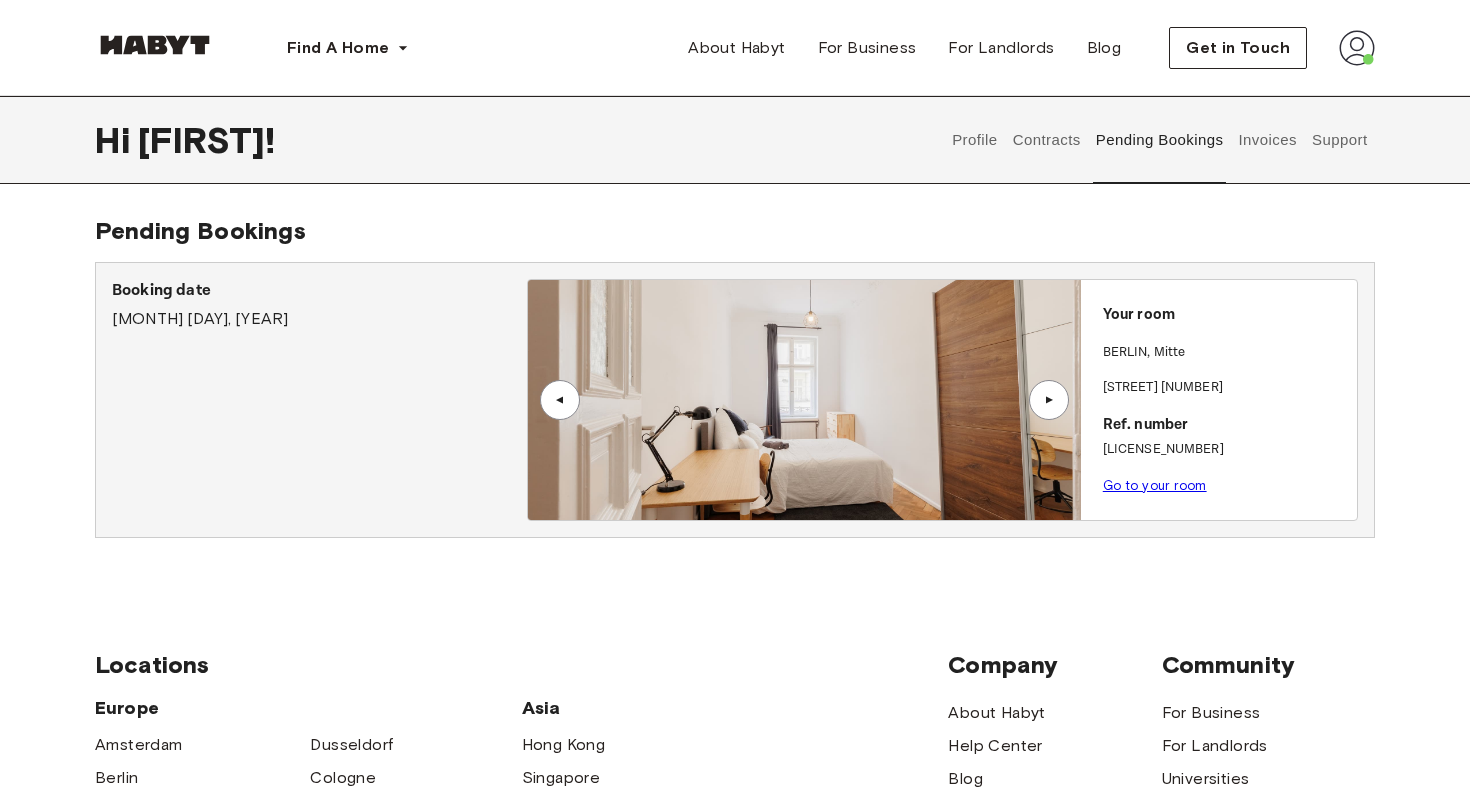 click at bounding box center (804, 400) 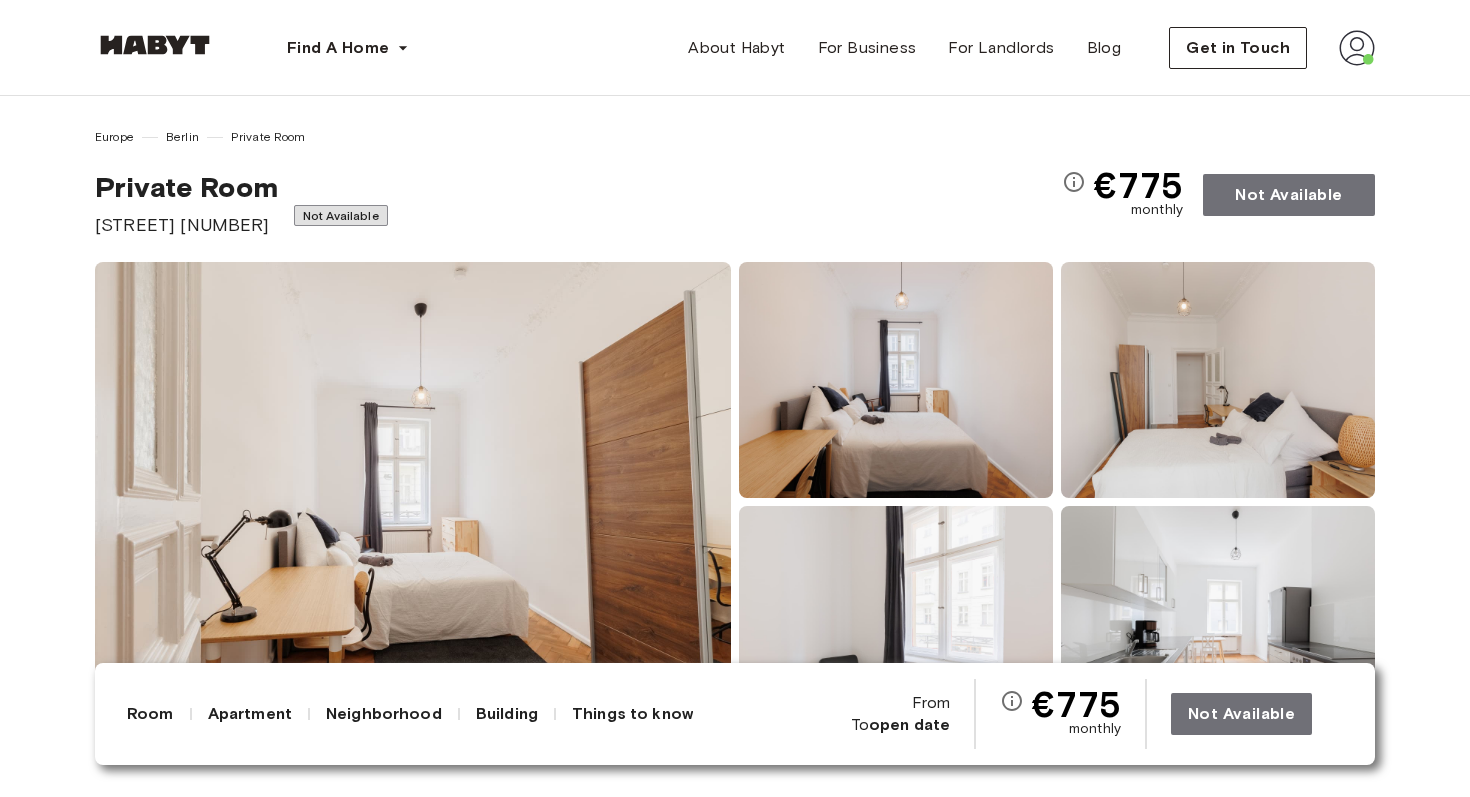 click at bounding box center [896, 380] 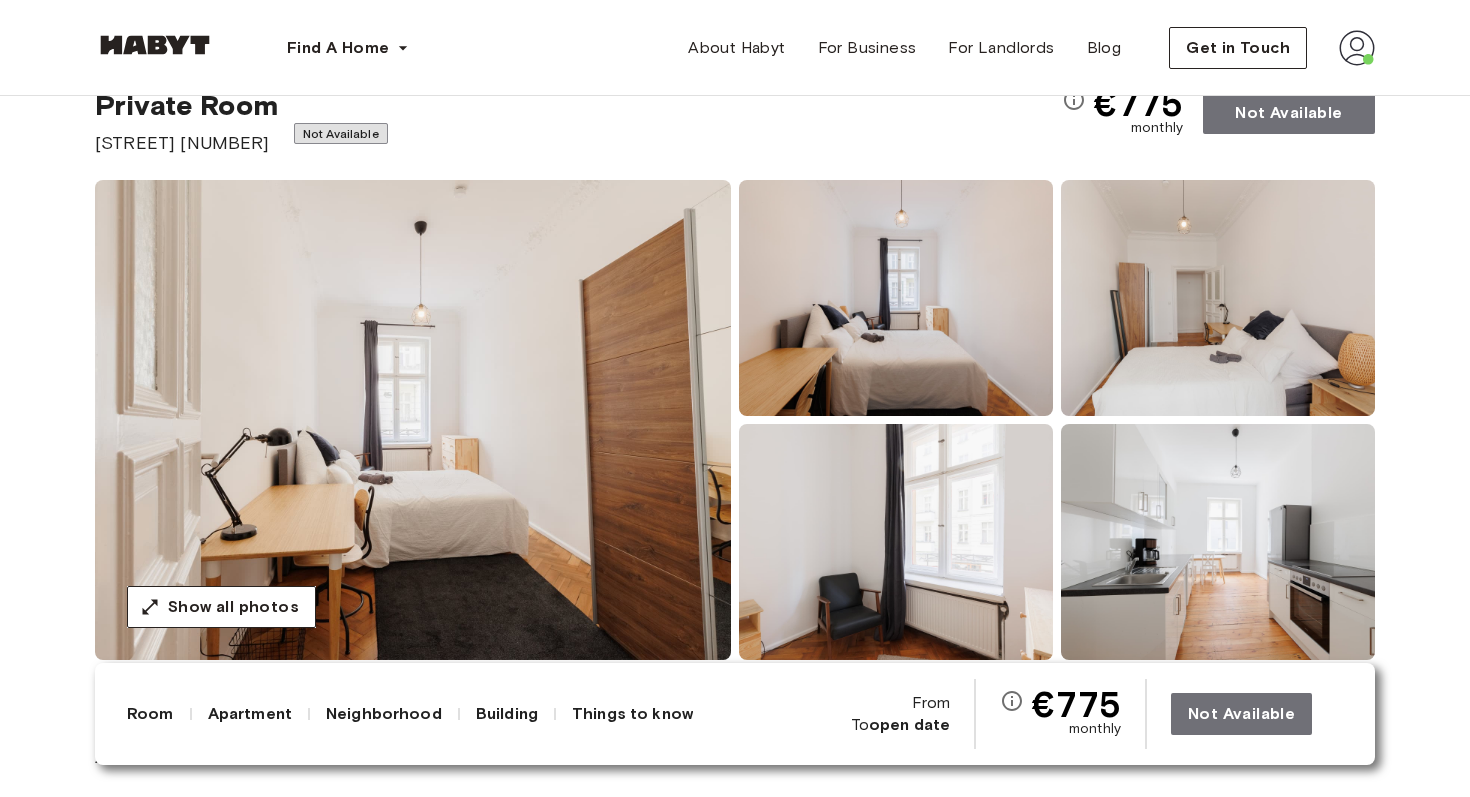 scroll, scrollTop: 0, scrollLeft: 0, axis: both 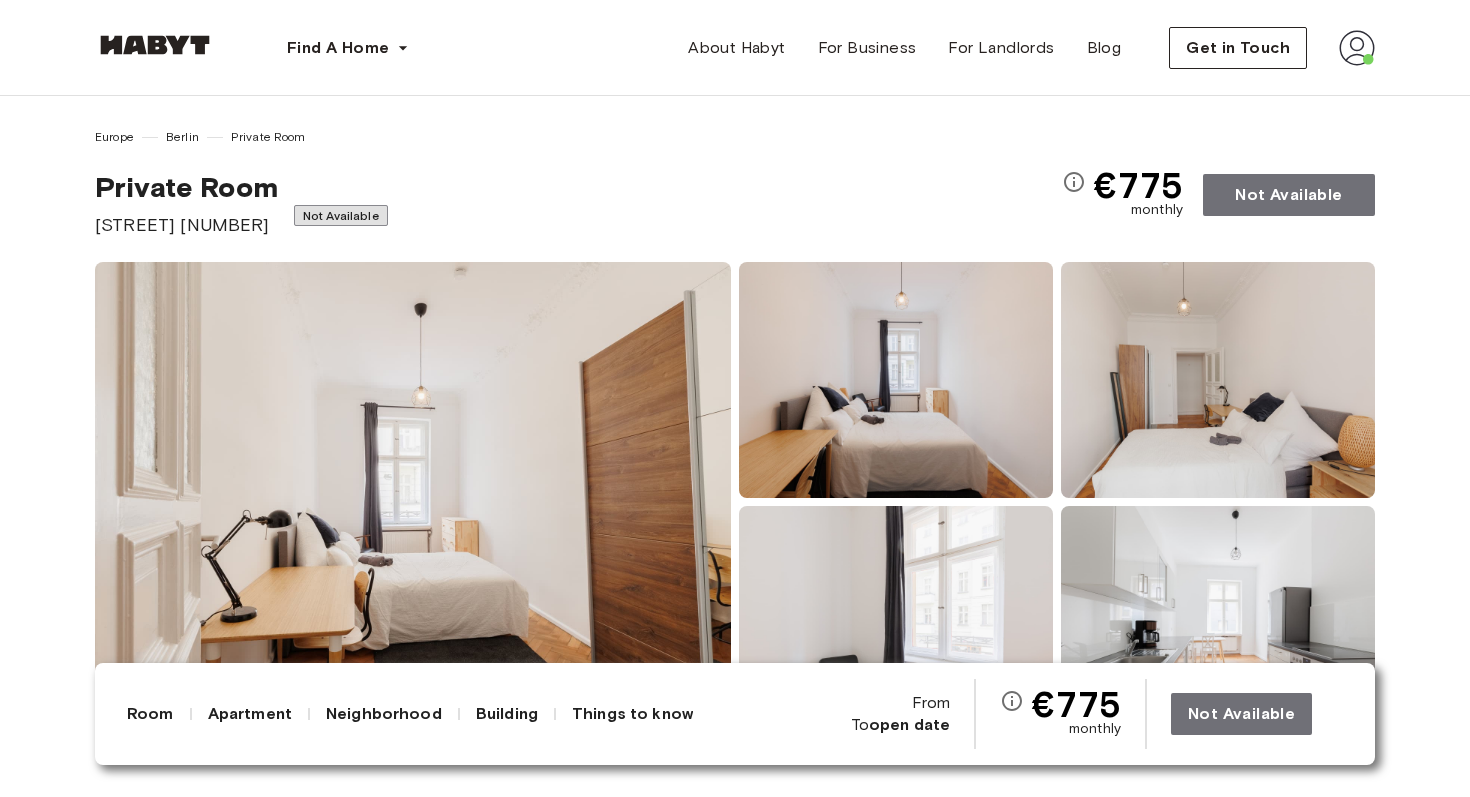 click at bounding box center [1357, 48] 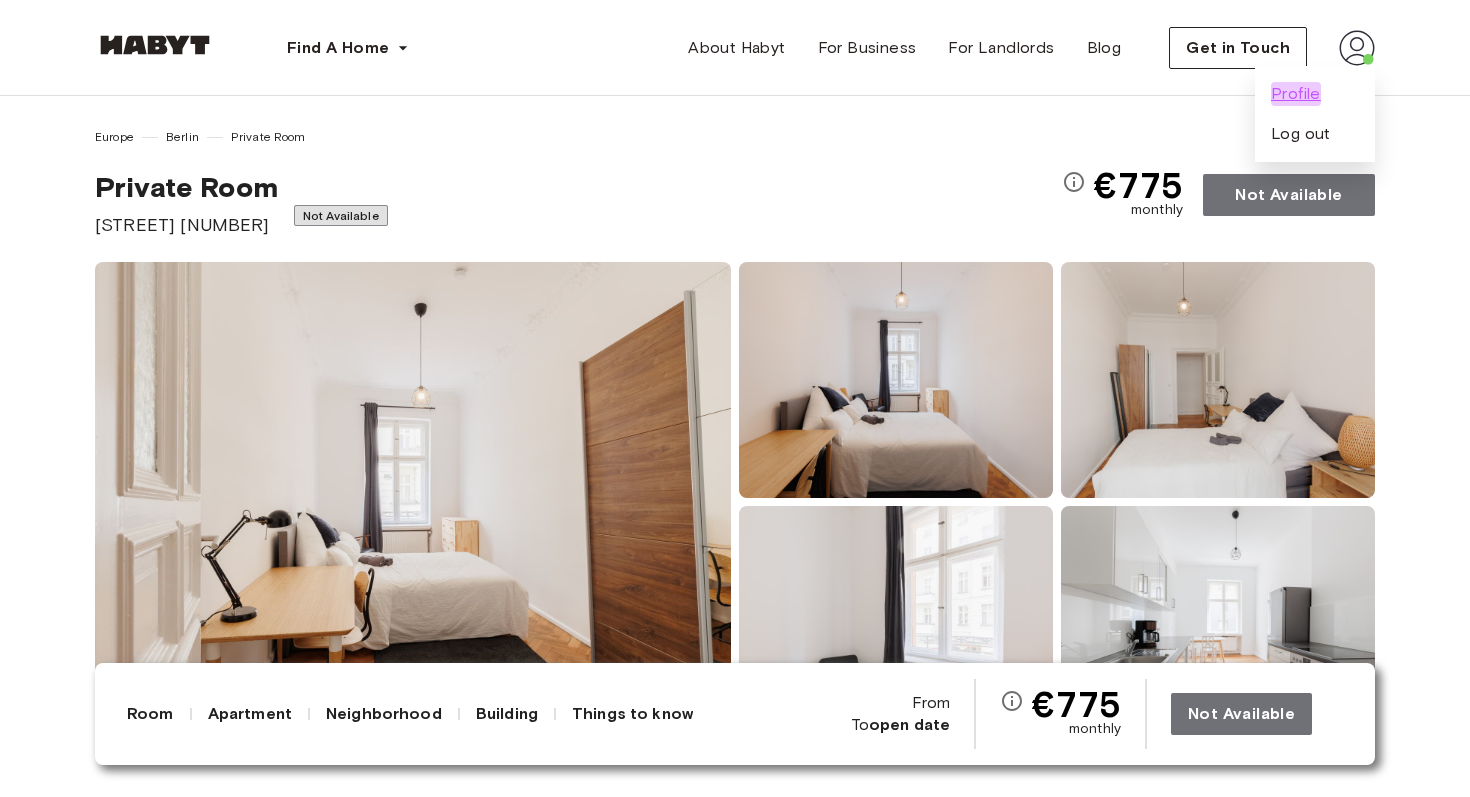 click on "Profile" at bounding box center [1296, 94] 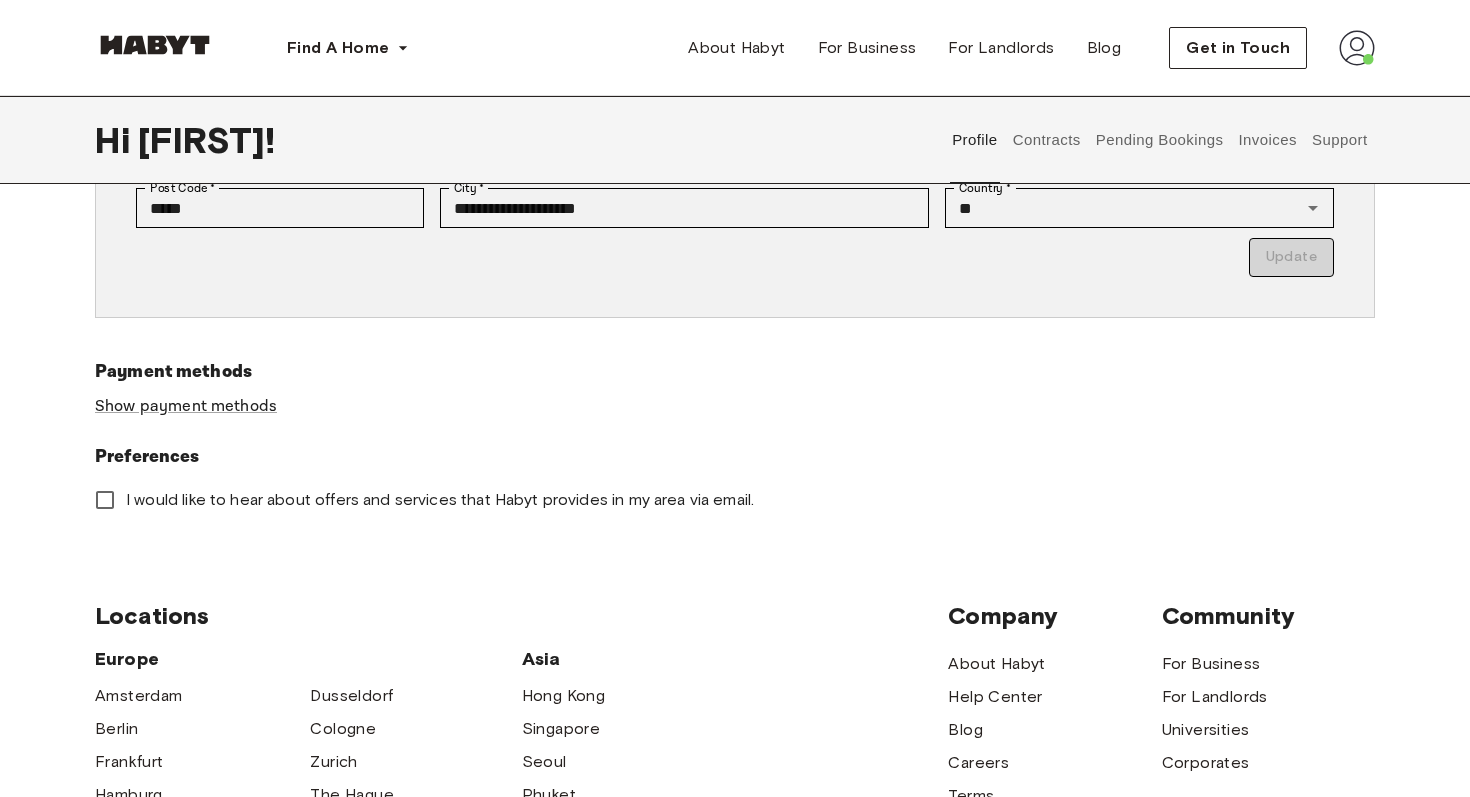 scroll, scrollTop: 338, scrollLeft: 0, axis: vertical 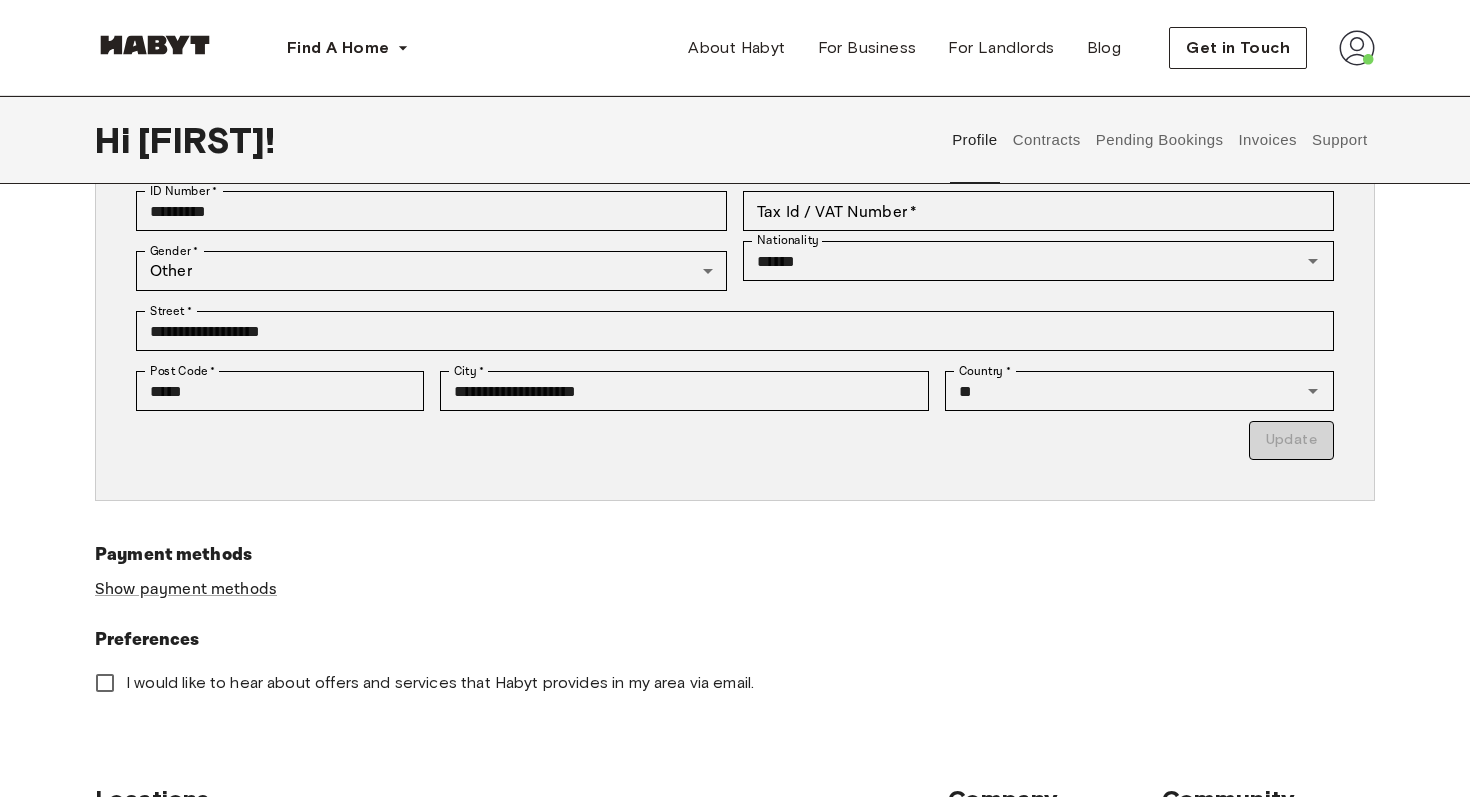 click on "Pending Bookings" at bounding box center (1159, 140) 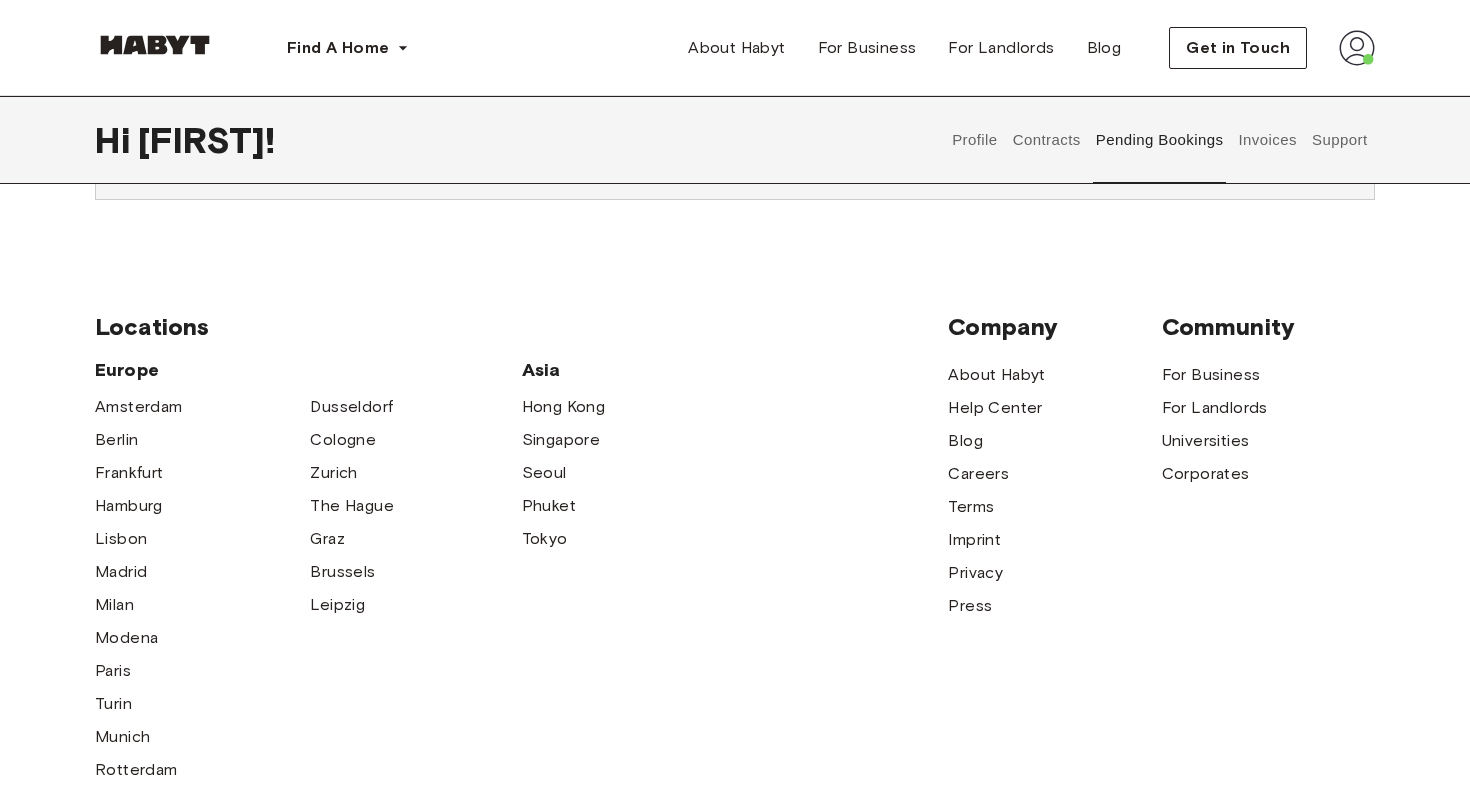 click on "Contracts" at bounding box center [1046, 140] 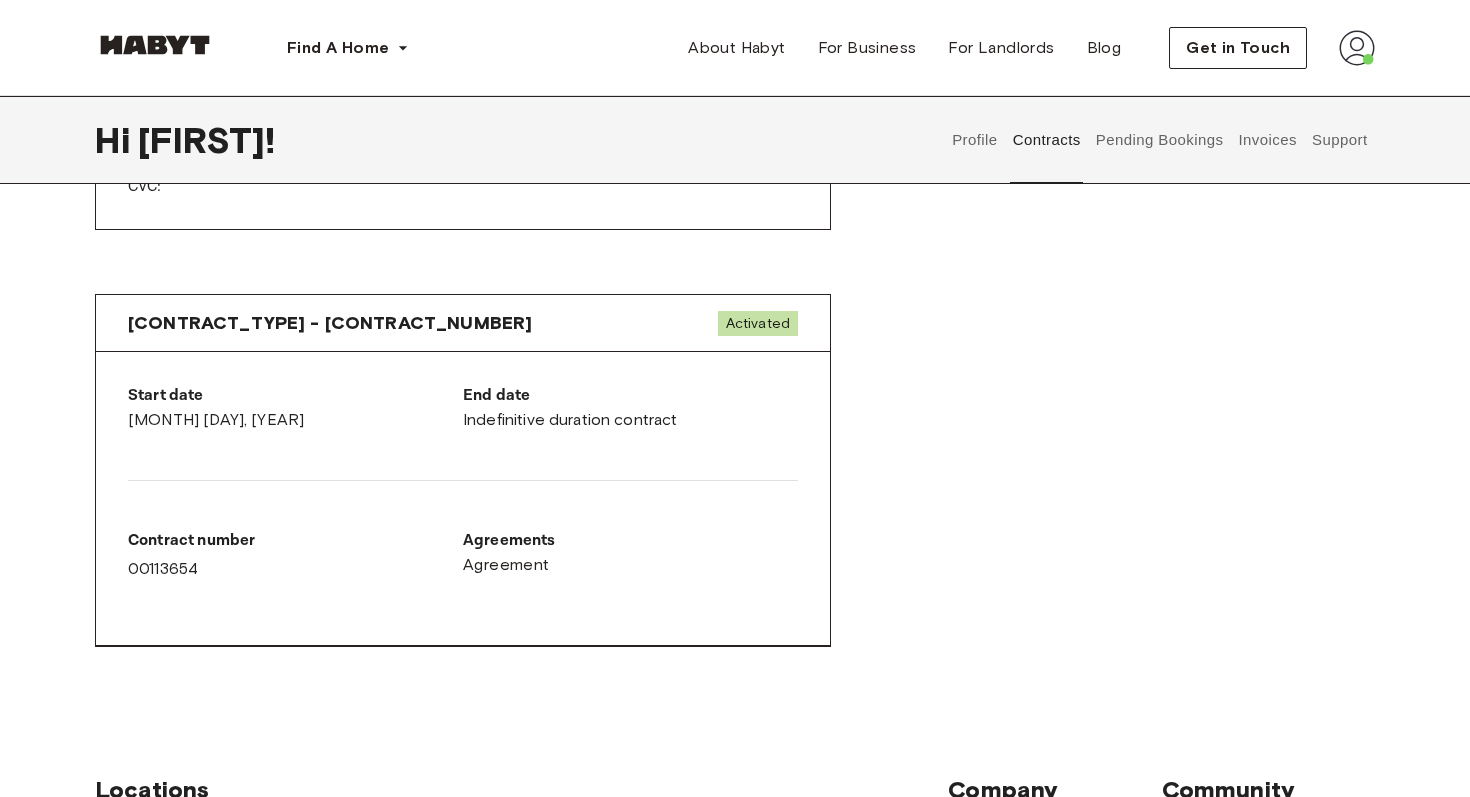 scroll, scrollTop: 994, scrollLeft: 0, axis: vertical 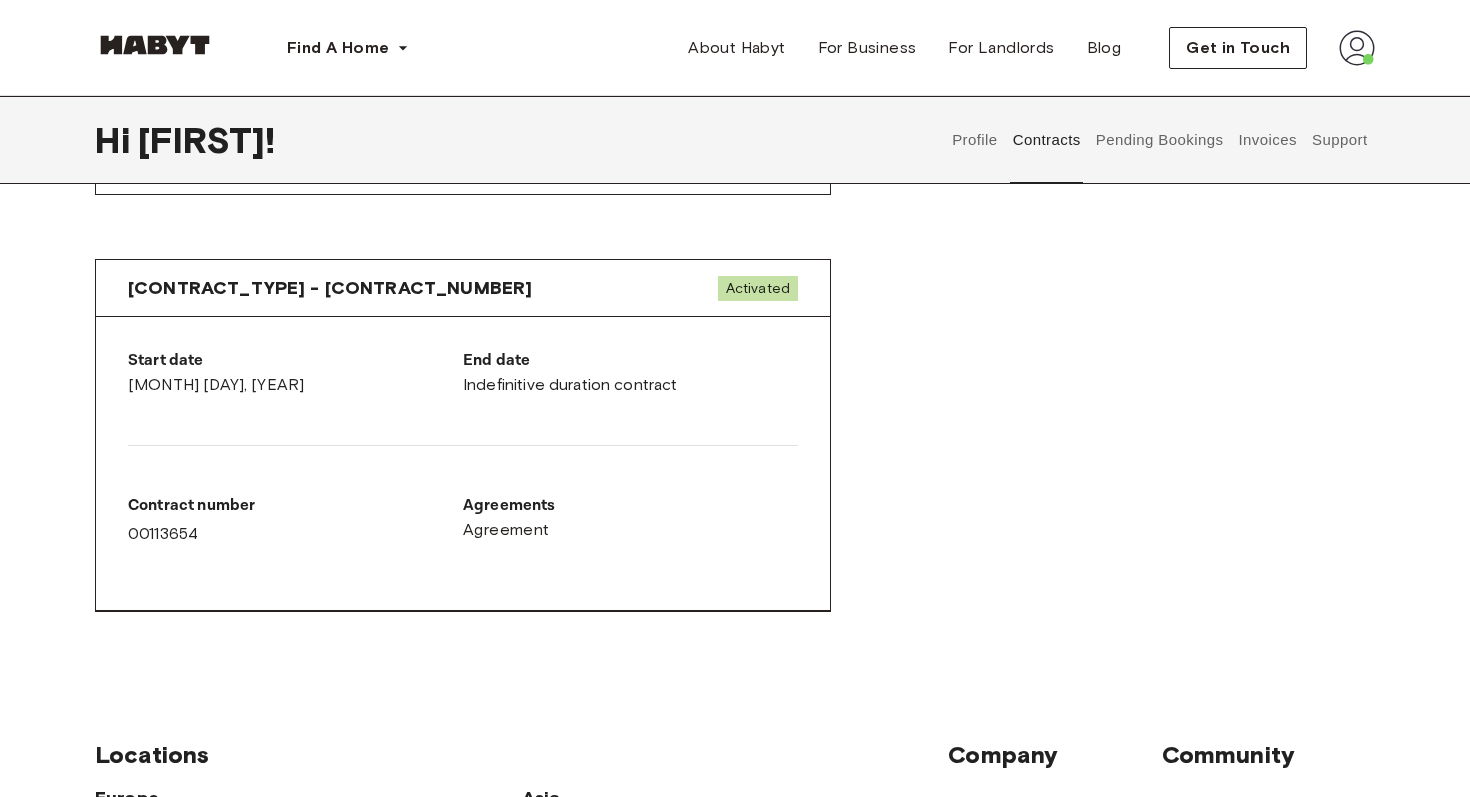 click at bounding box center (463, 445) 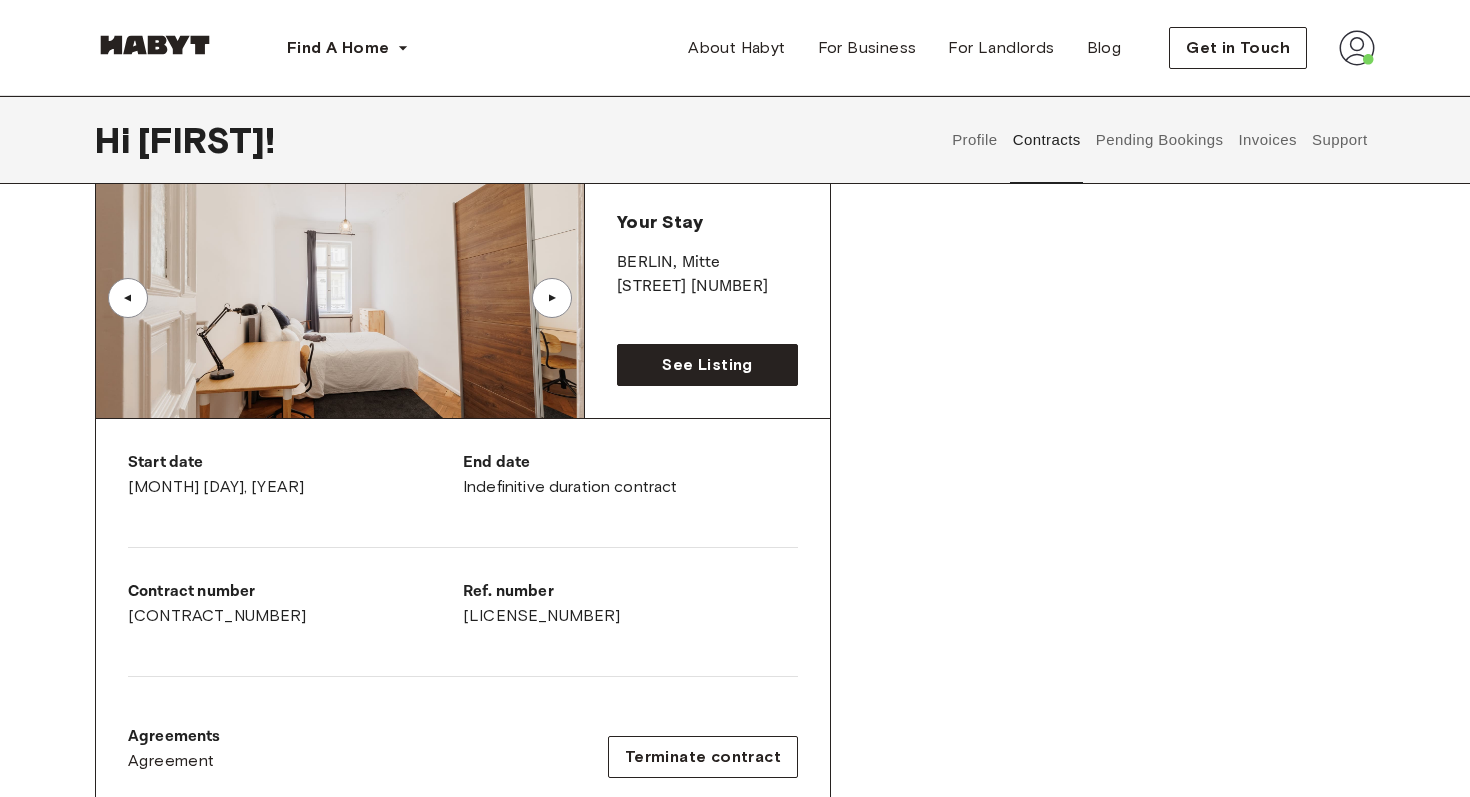 scroll, scrollTop: 141, scrollLeft: 0, axis: vertical 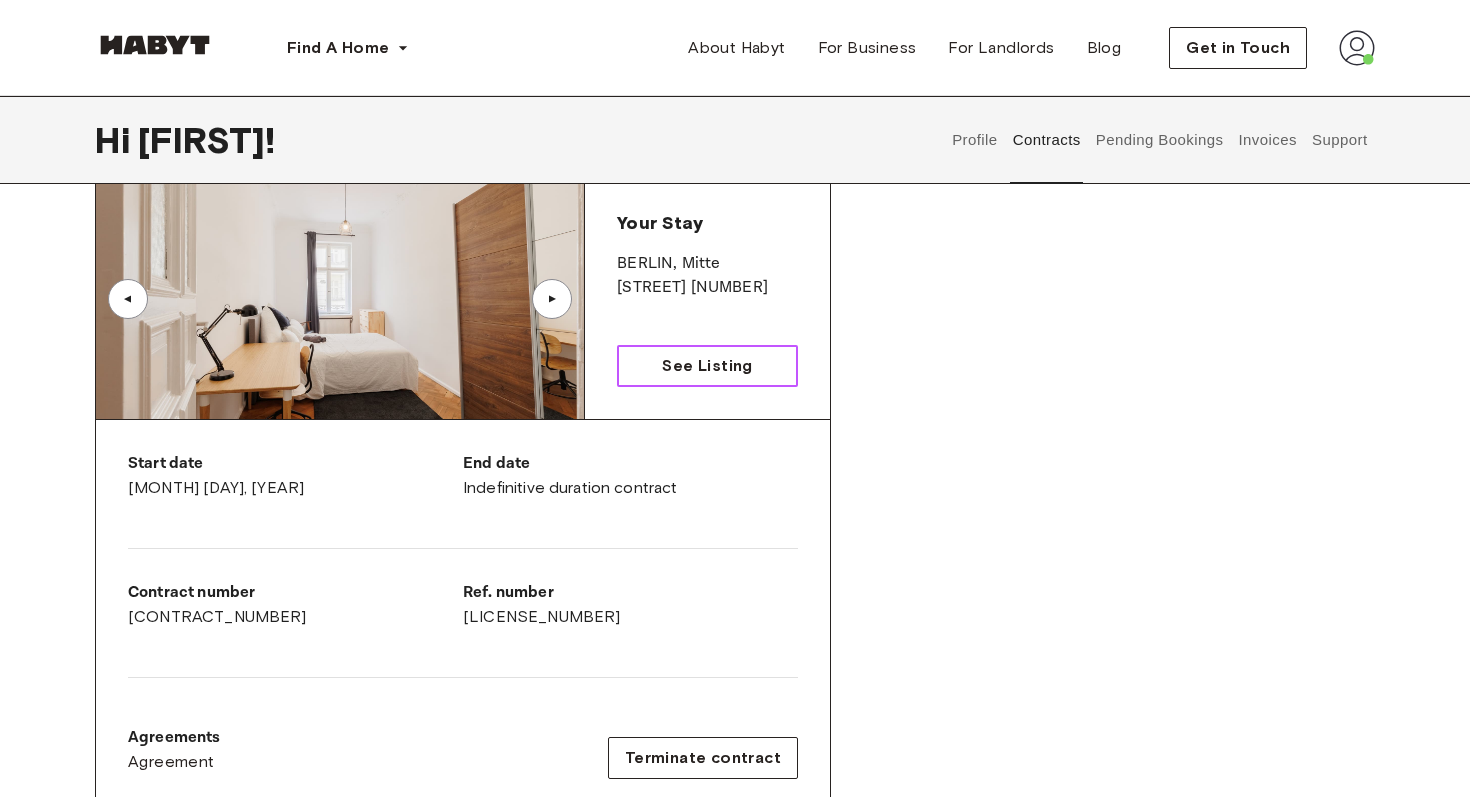 click on "See Listing" at bounding box center (707, 366) 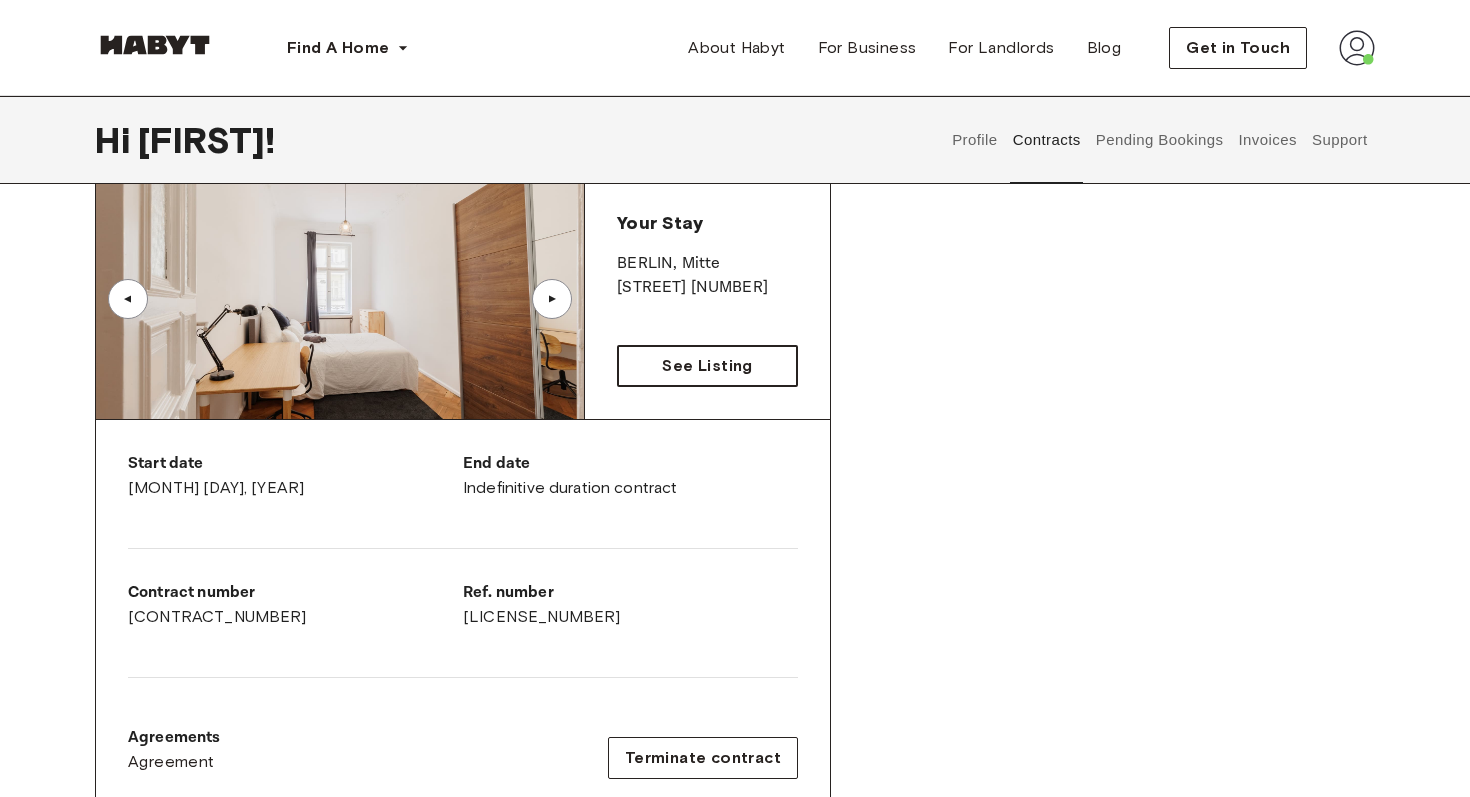 scroll, scrollTop: 0, scrollLeft: 0, axis: both 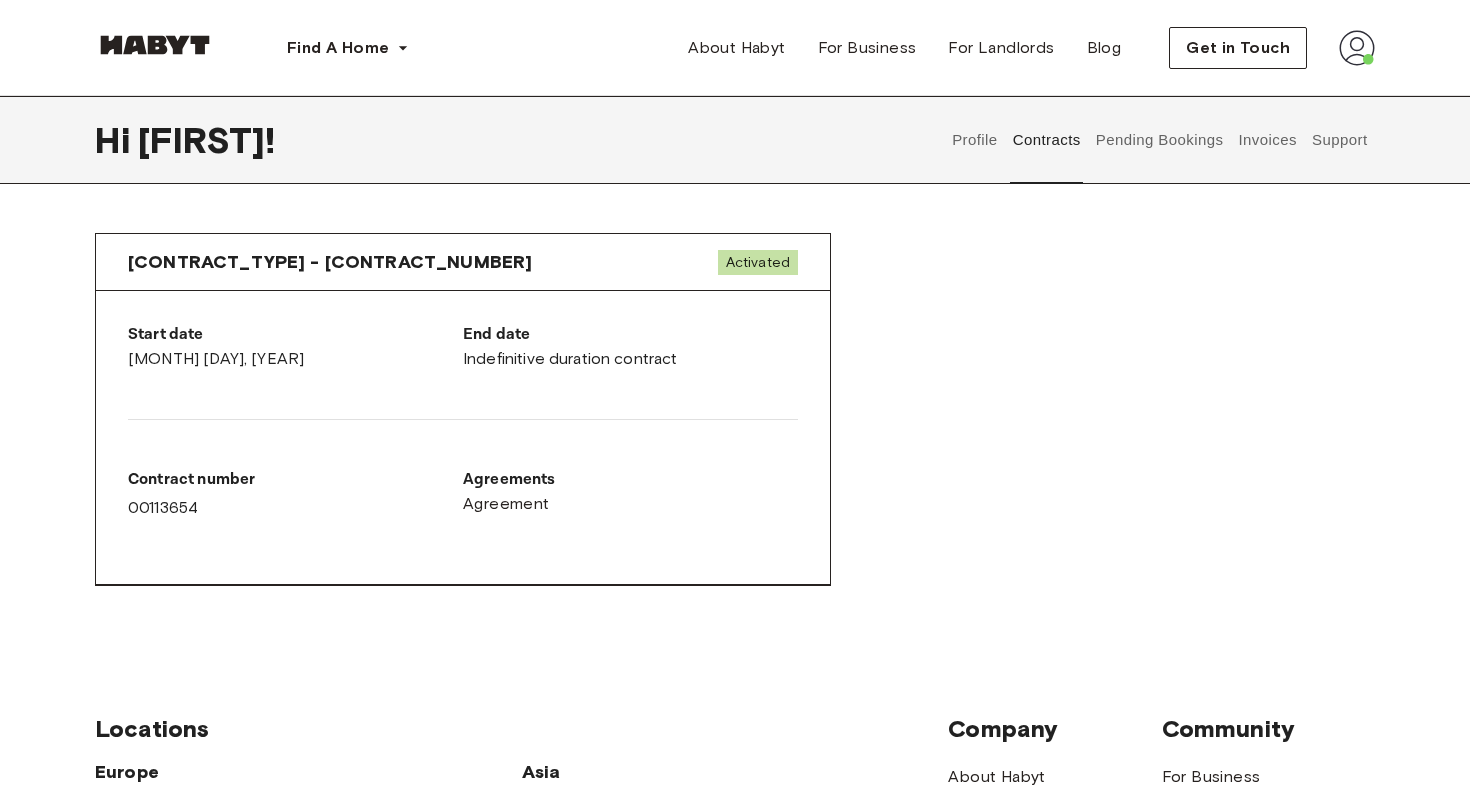 click on "Agreements" at bounding box center (630, 480) 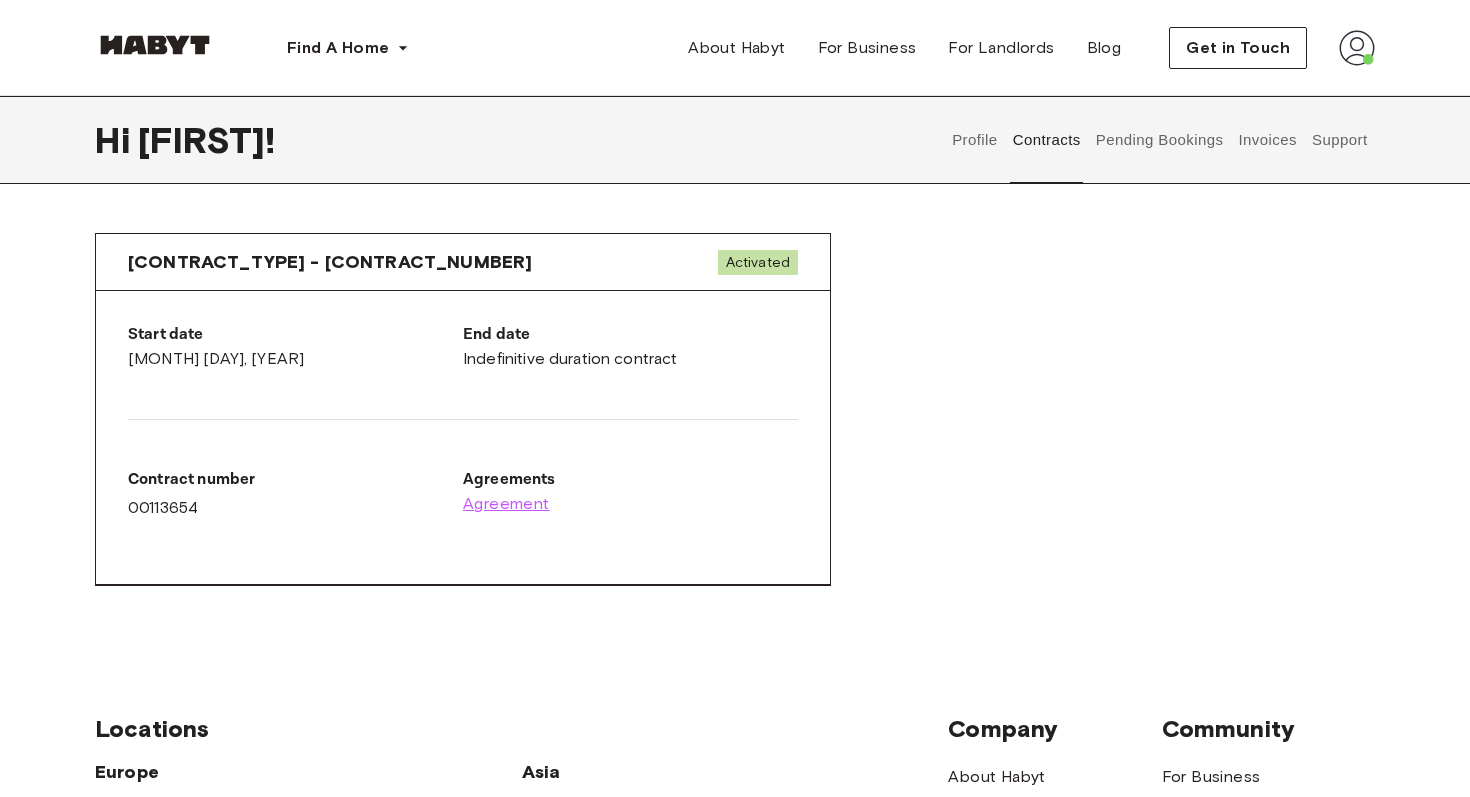 click on "Agreement" at bounding box center [506, 504] 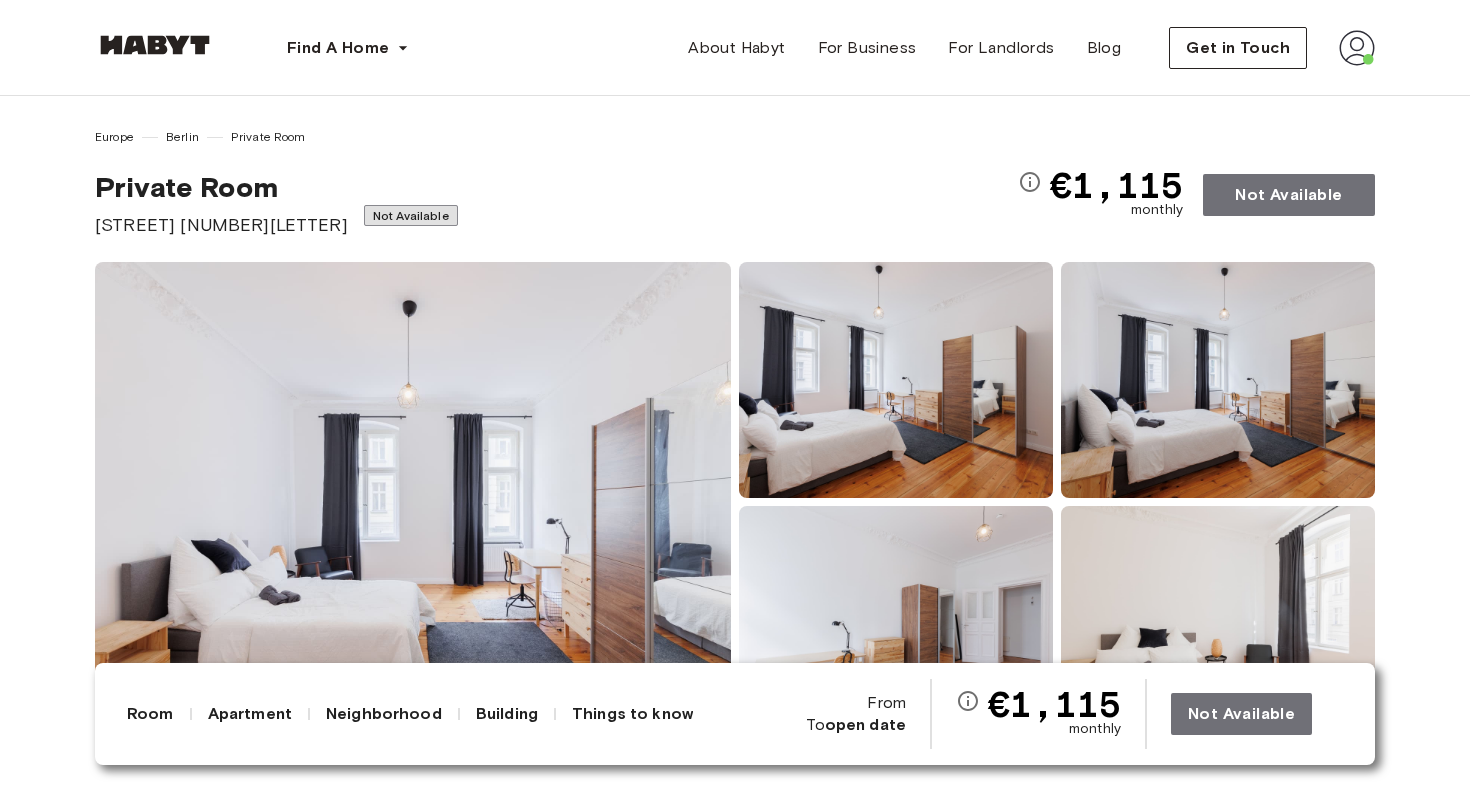 scroll, scrollTop: 0, scrollLeft: 0, axis: both 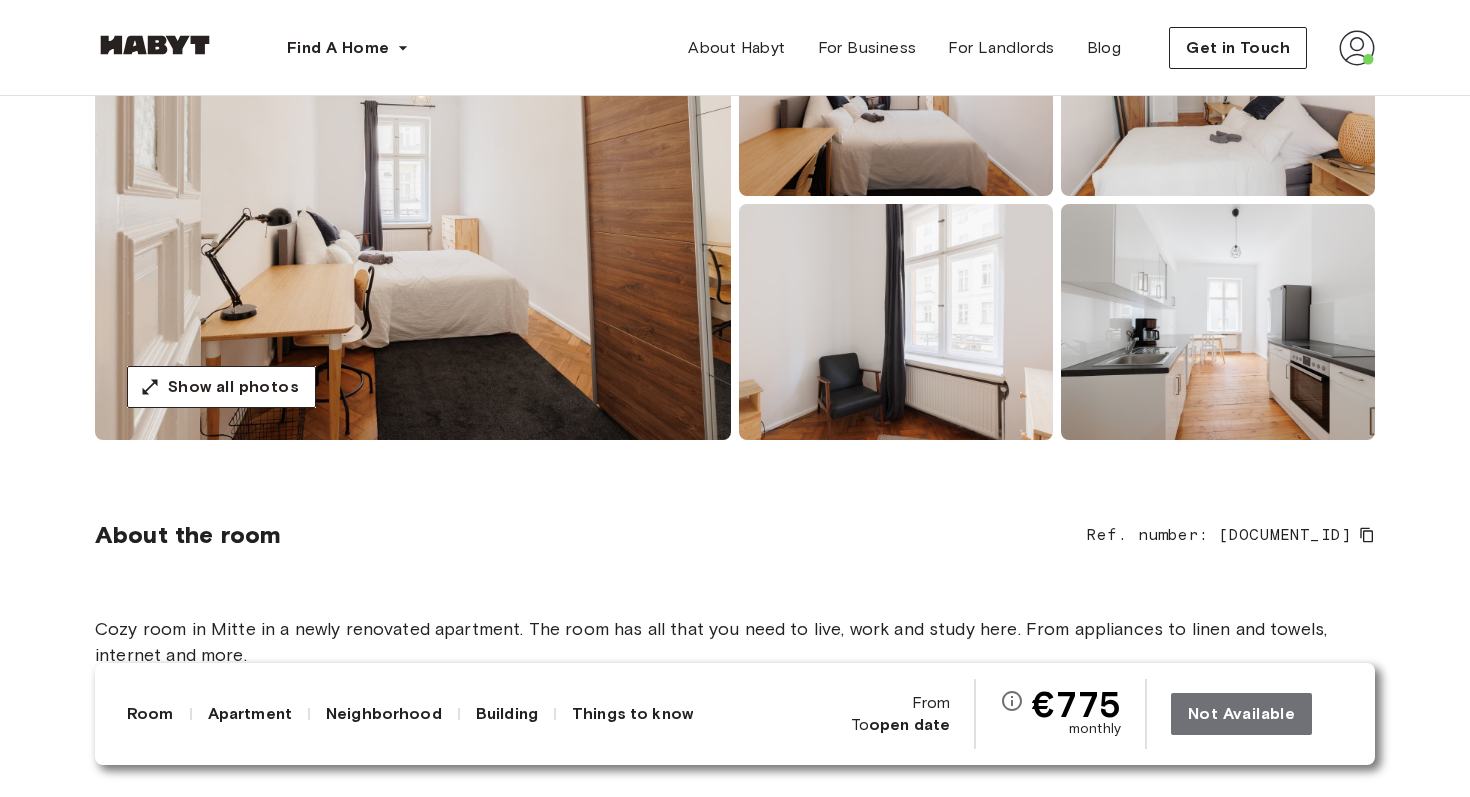 click 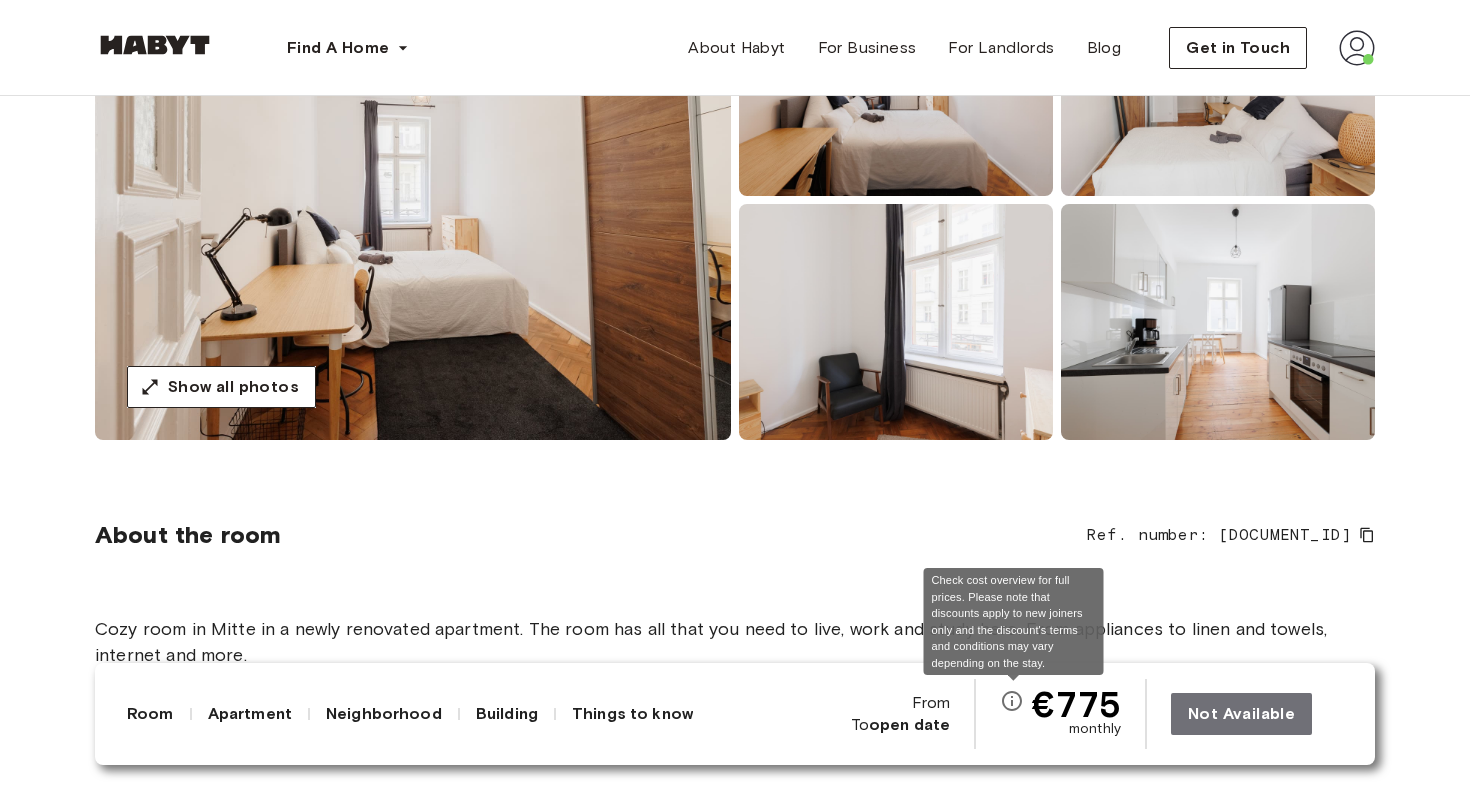 click 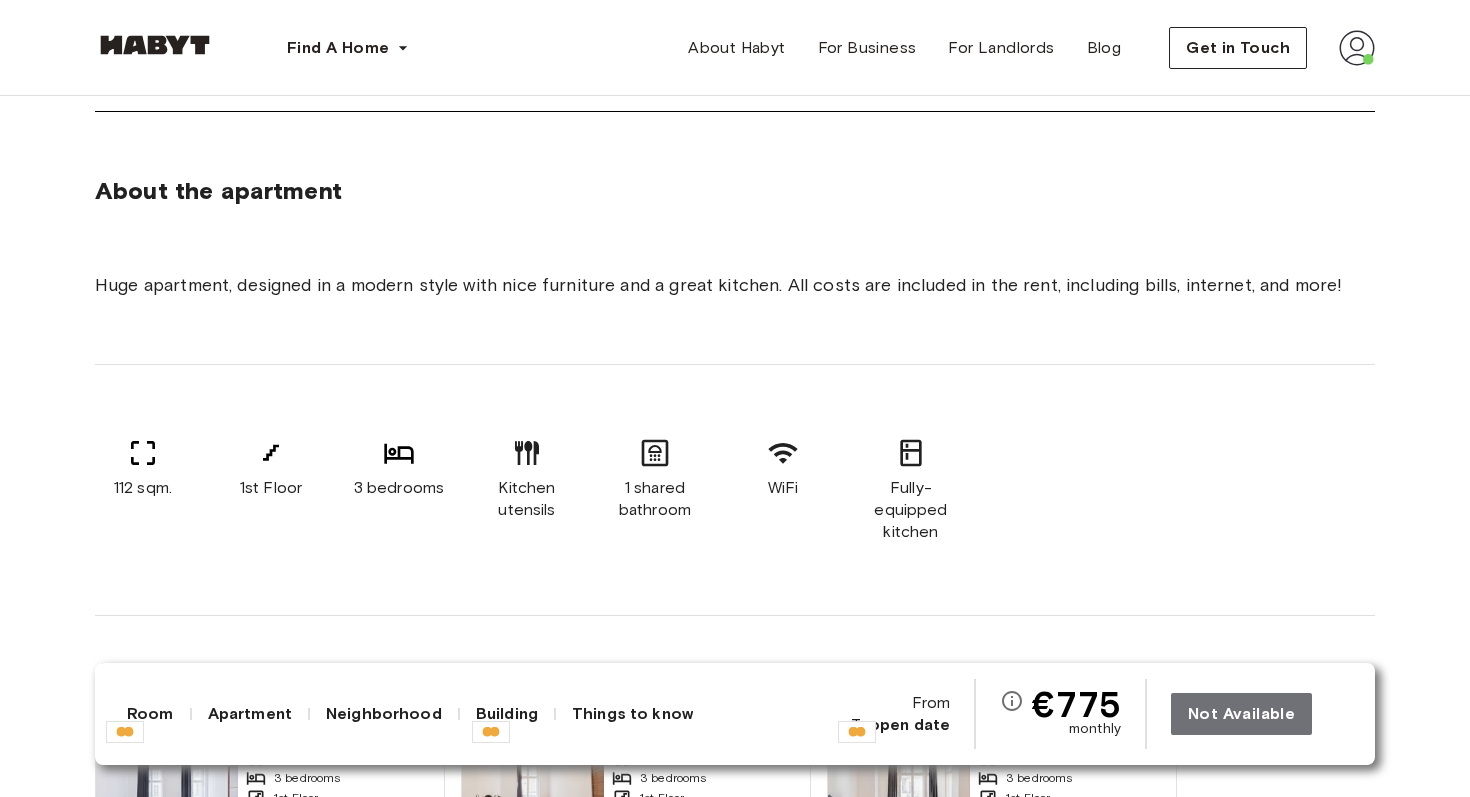 scroll, scrollTop: 1396, scrollLeft: 0, axis: vertical 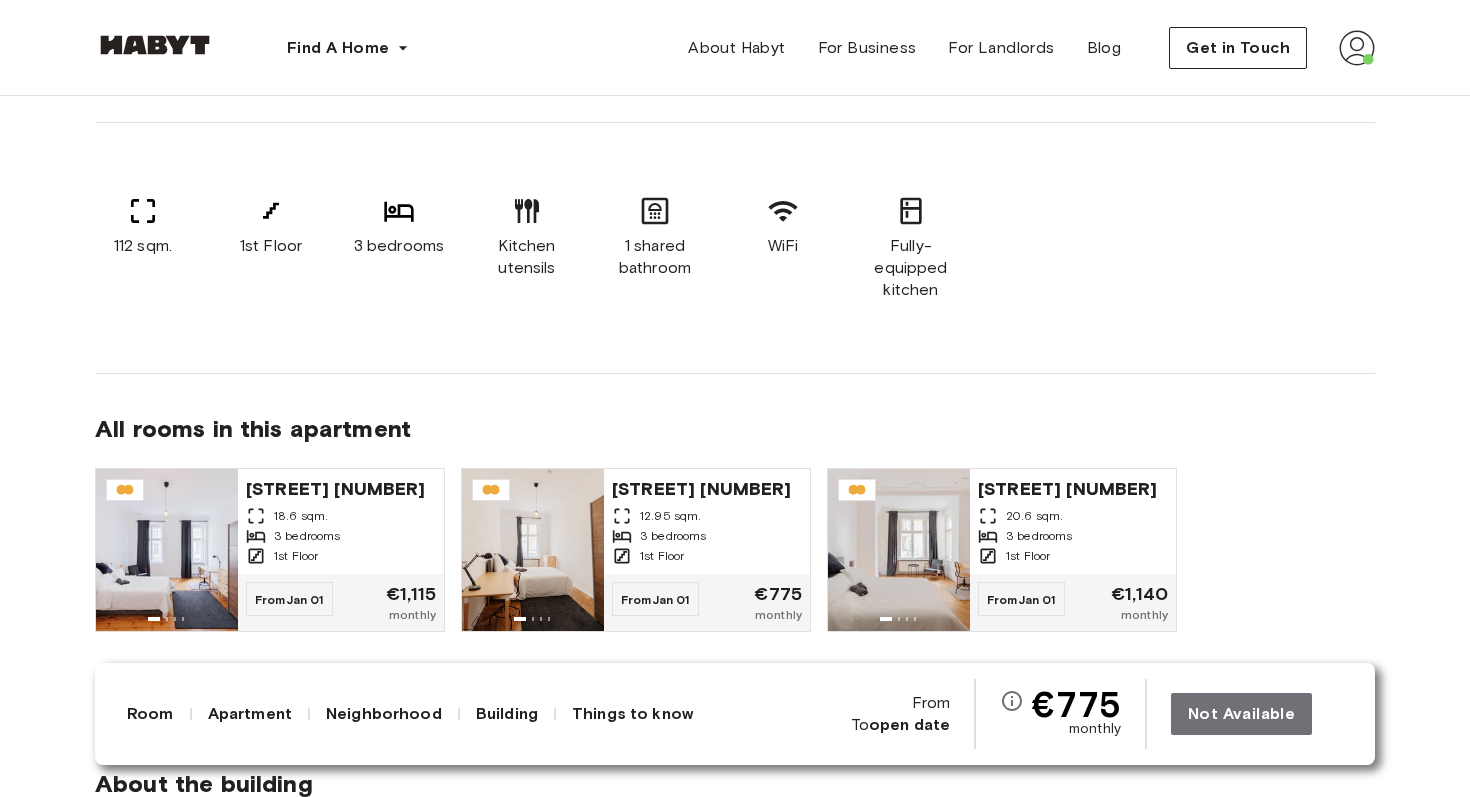 click 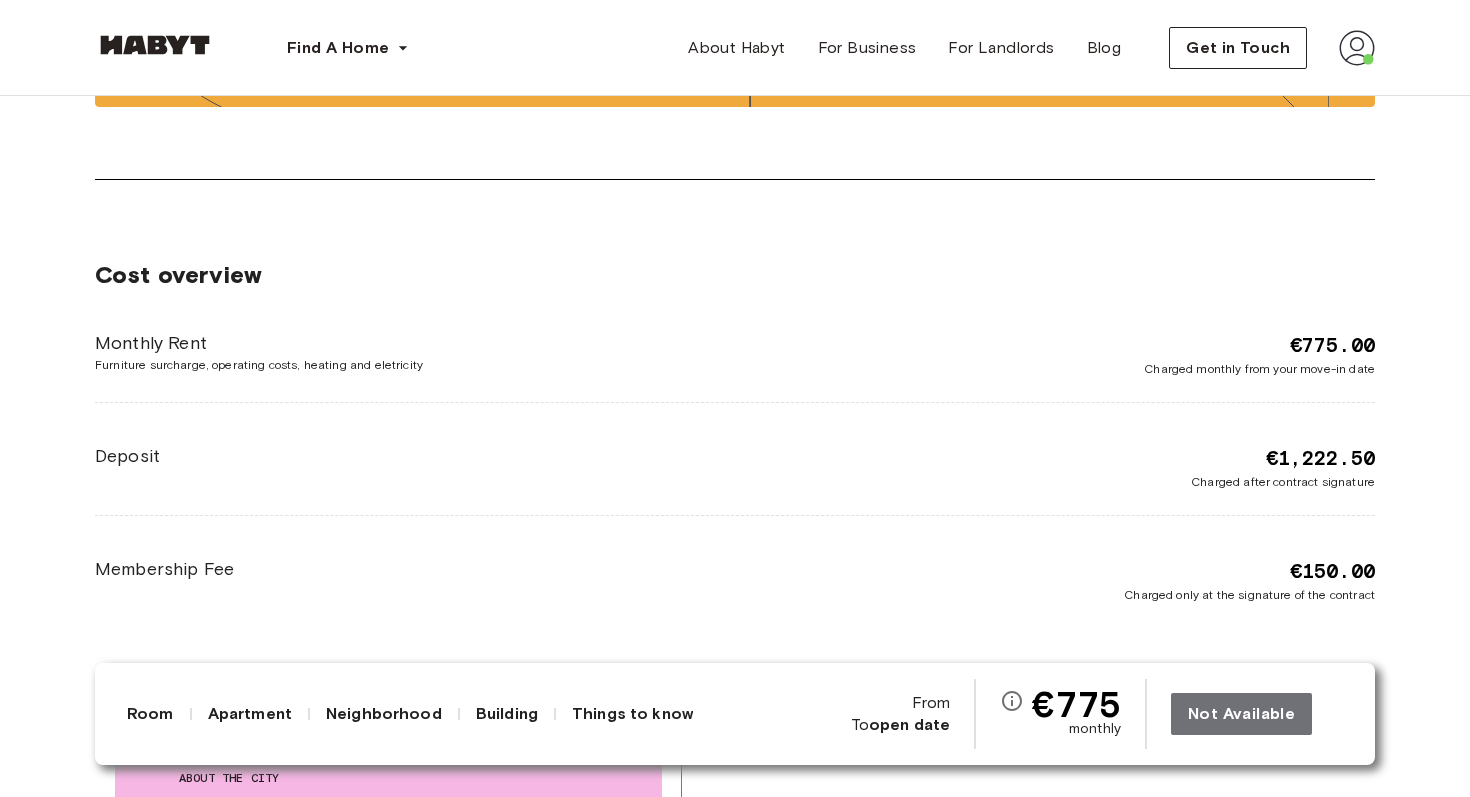 scroll, scrollTop: 3387, scrollLeft: 0, axis: vertical 